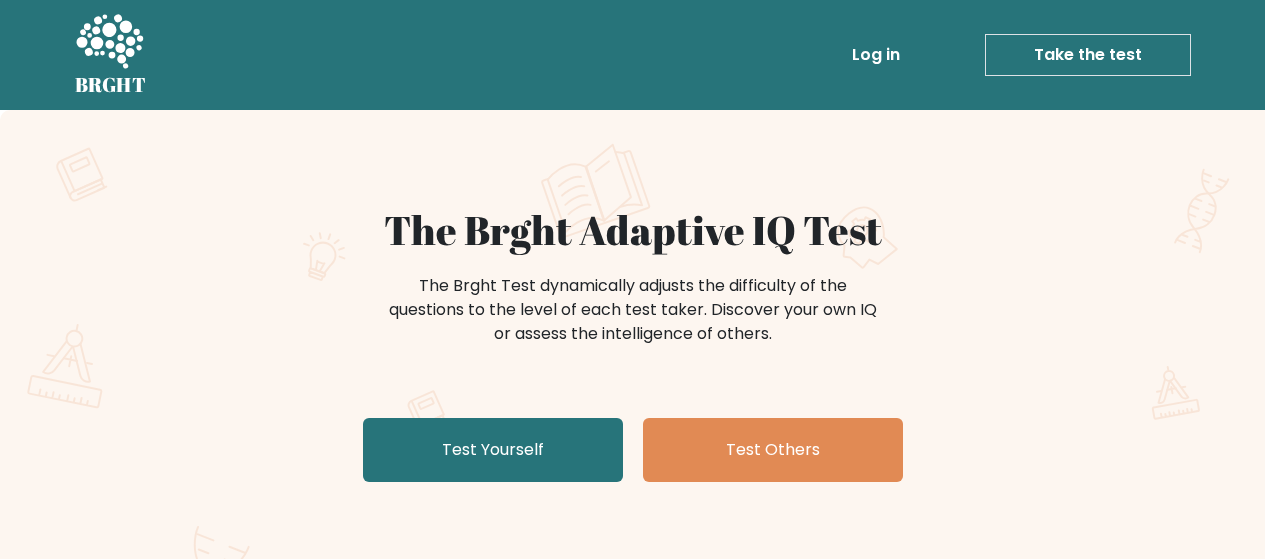 scroll, scrollTop: 0, scrollLeft: 0, axis: both 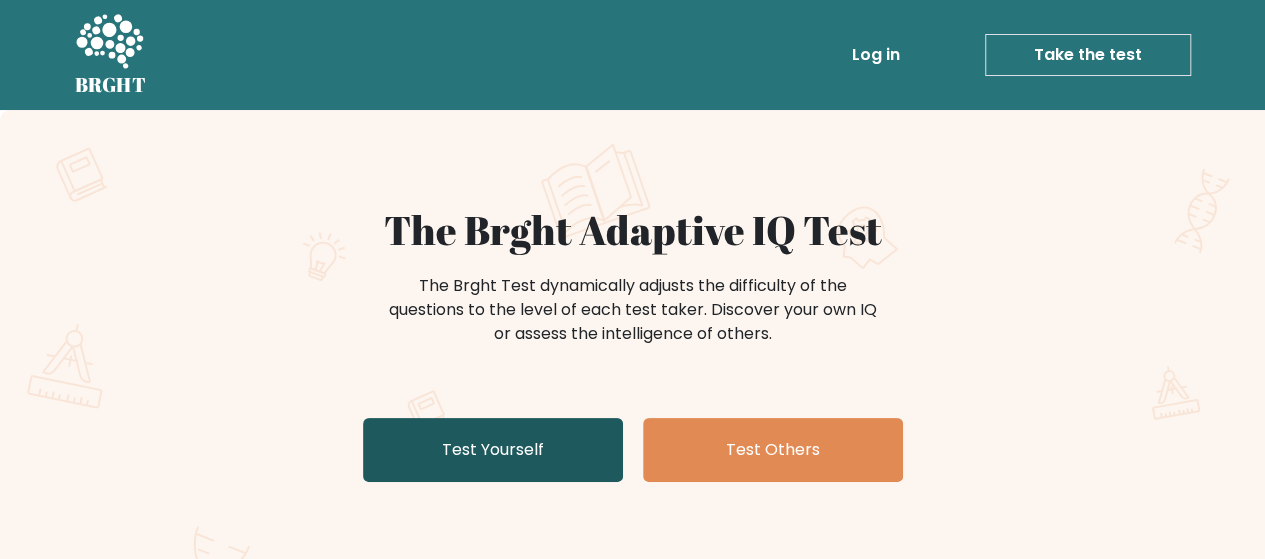 click on "Test Yourself" at bounding box center [493, 450] 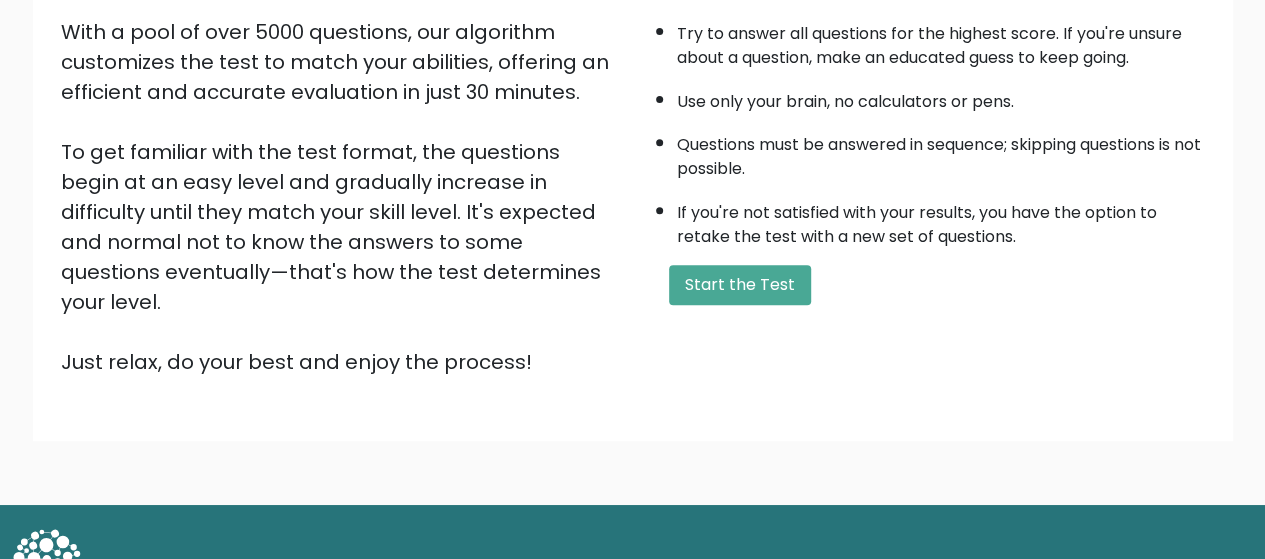 scroll, scrollTop: 356, scrollLeft: 0, axis: vertical 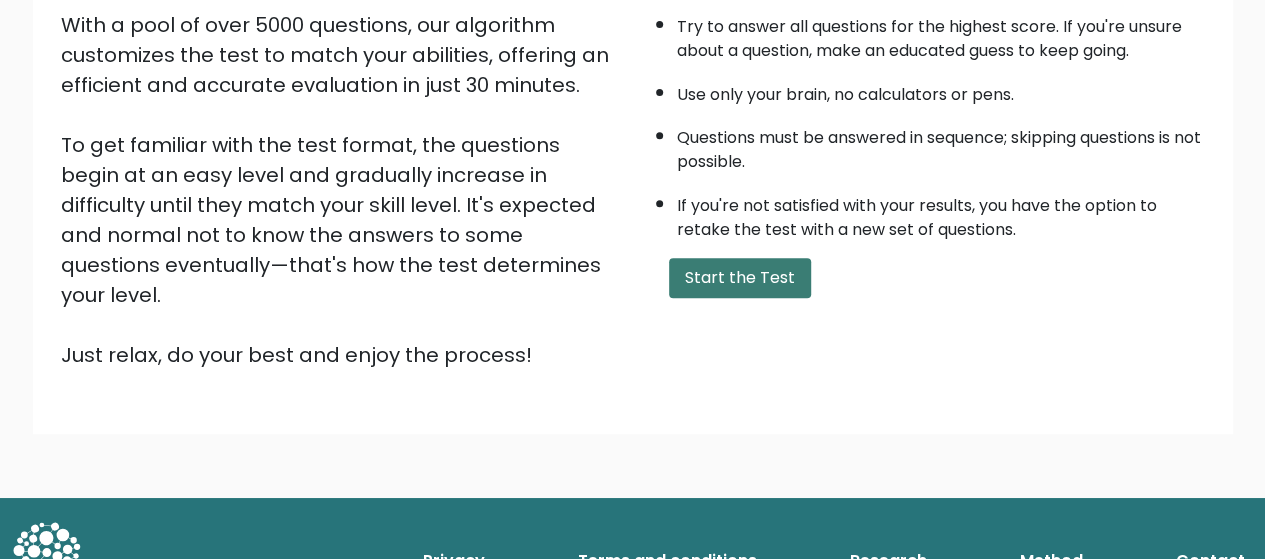 click on "Start the Test" at bounding box center (740, 278) 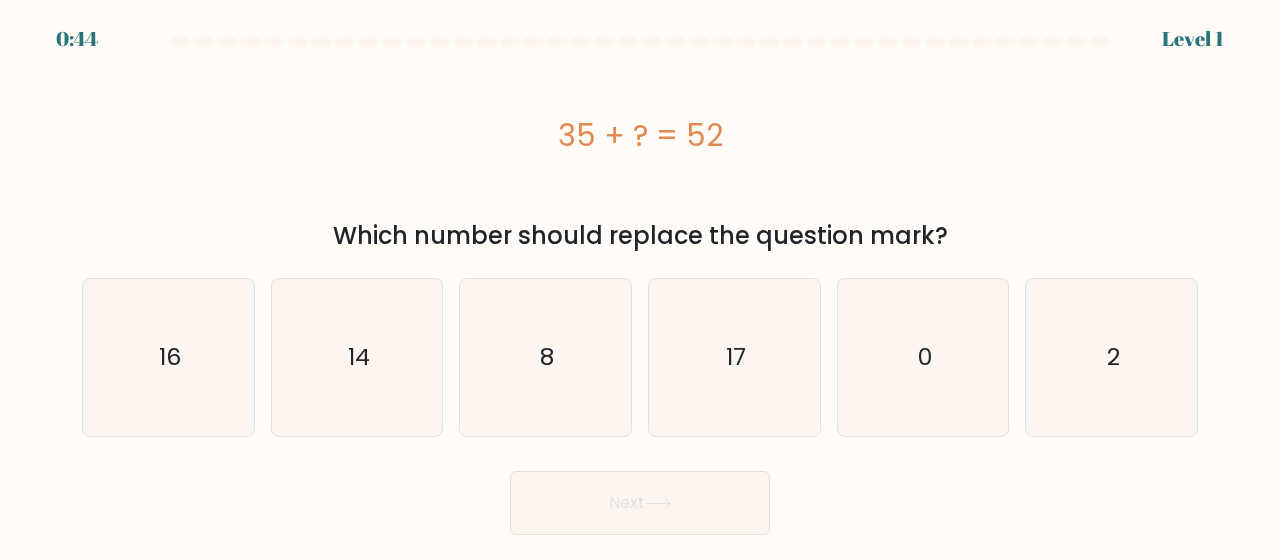 scroll, scrollTop: 0, scrollLeft: 0, axis: both 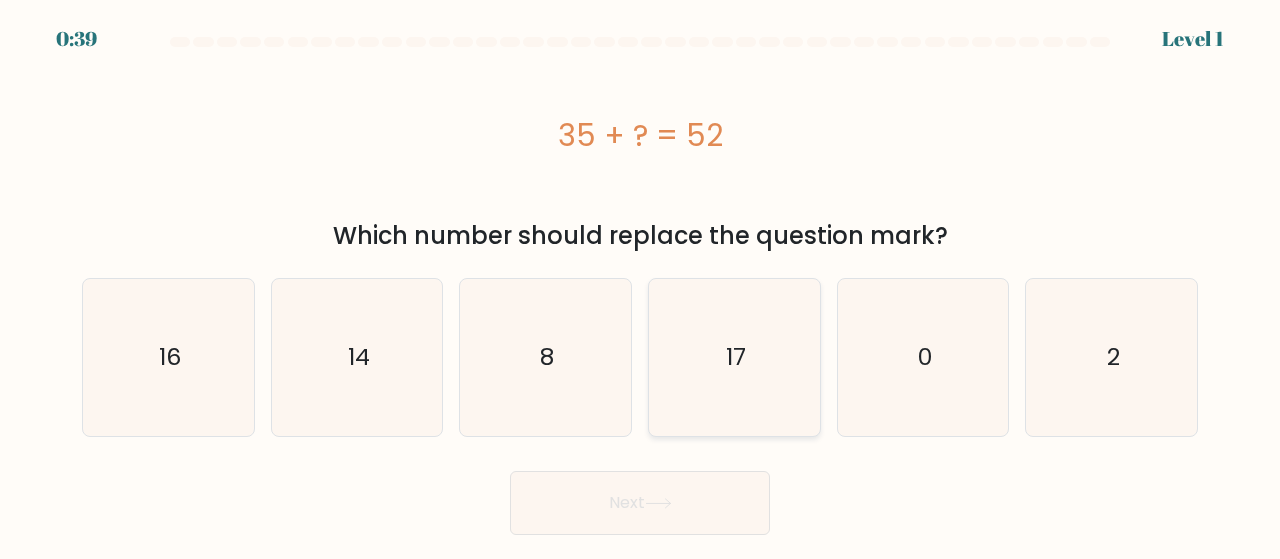 click on "17" at bounding box center [734, 357] 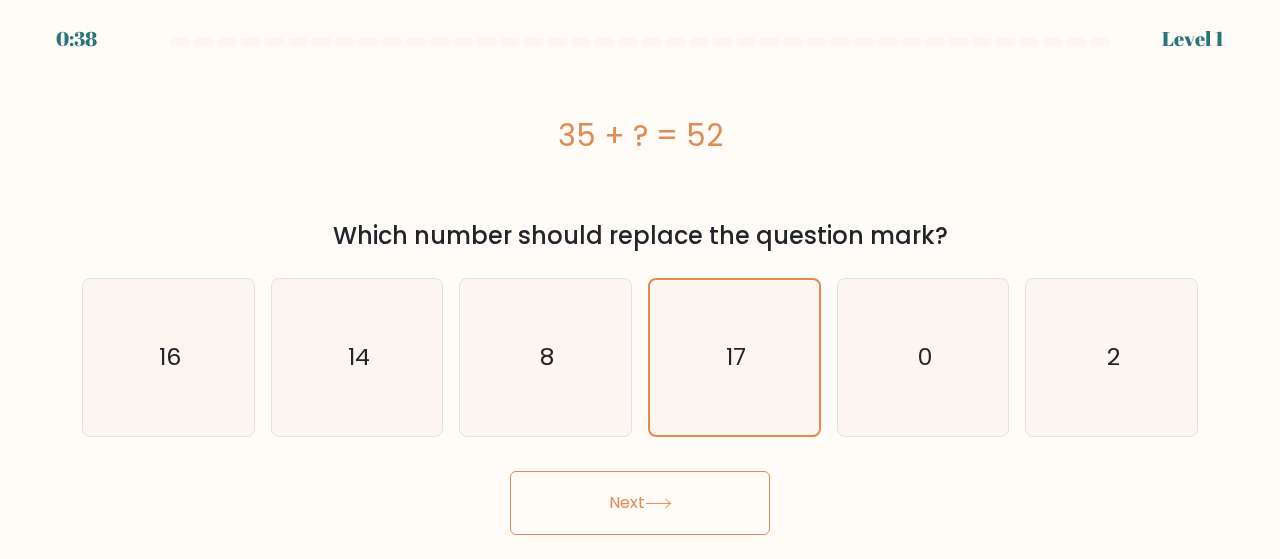 click on "Next" at bounding box center (640, 503) 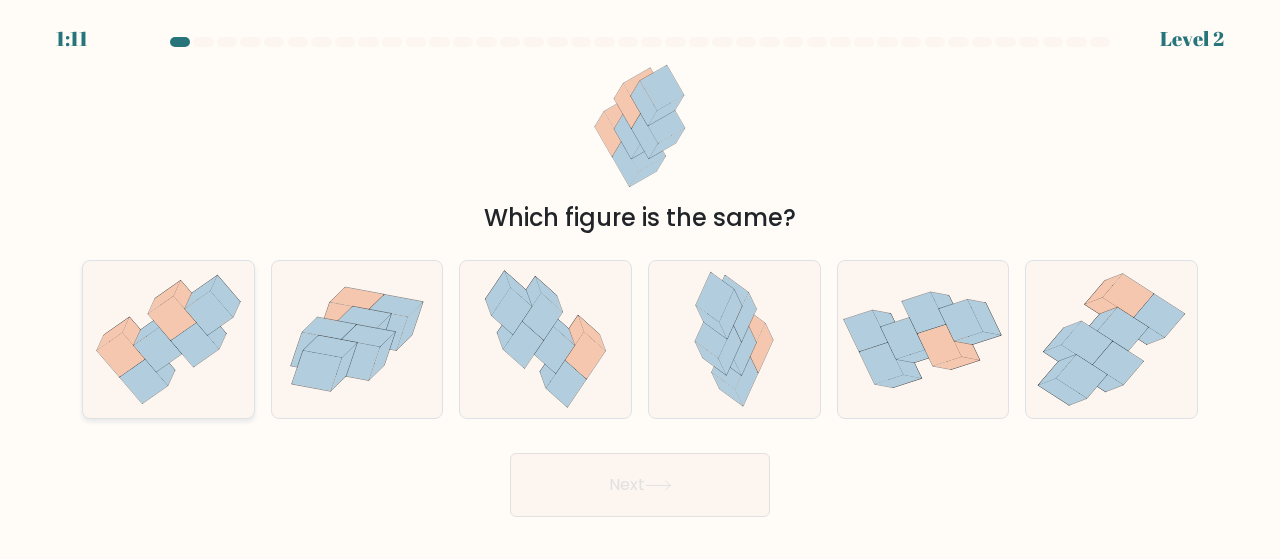 click at bounding box center (195, 345) 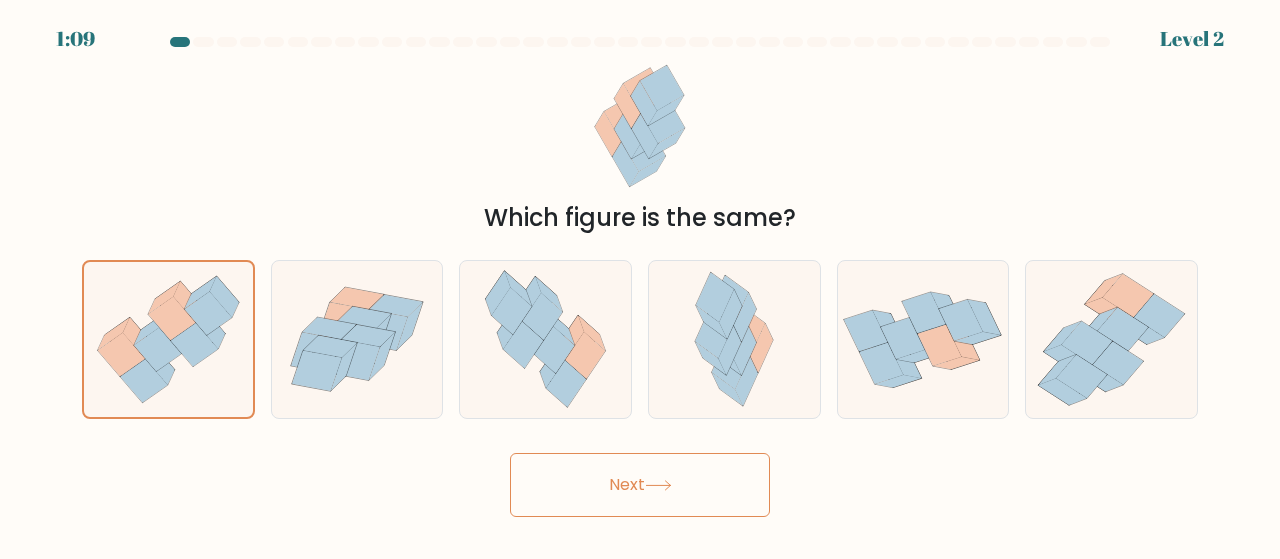 click on "Next" at bounding box center (640, 485) 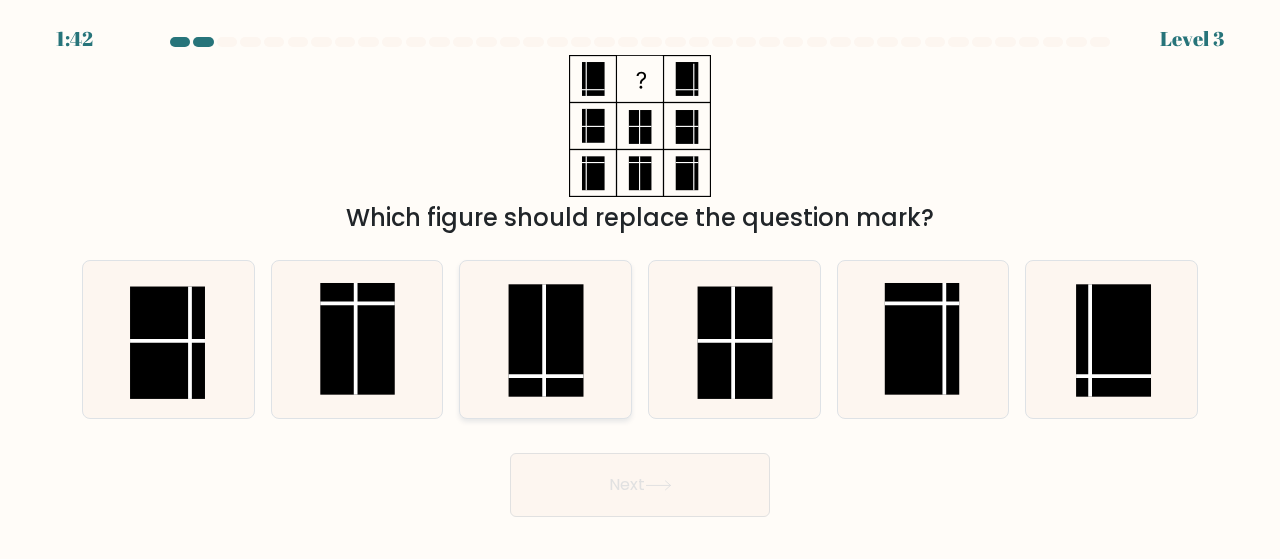 click at bounding box center [546, 340] 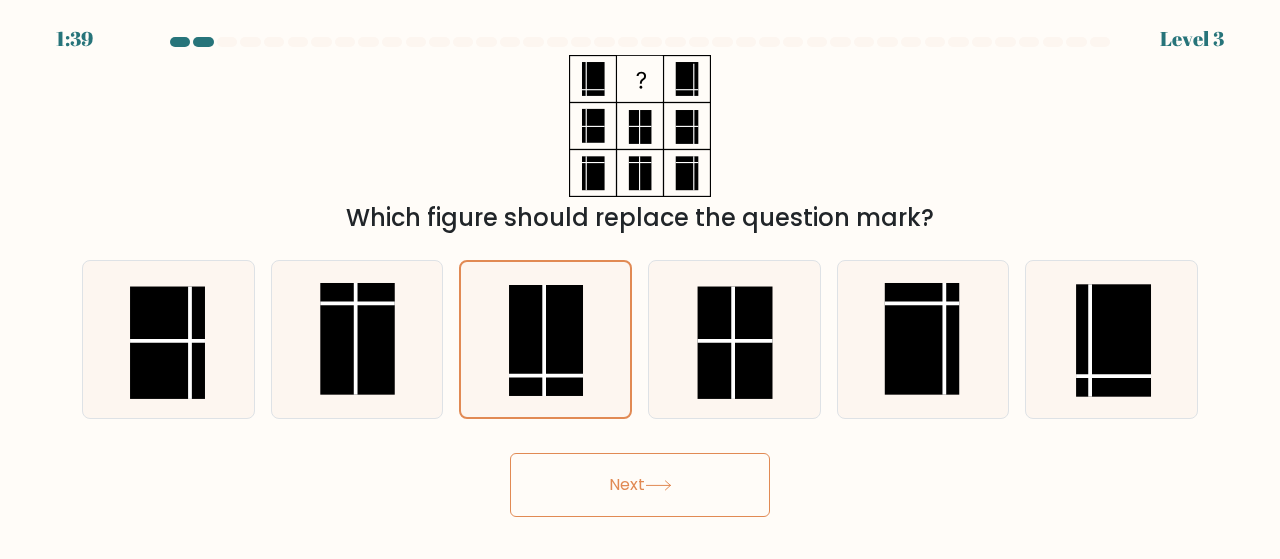 click on "Next" at bounding box center [640, 485] 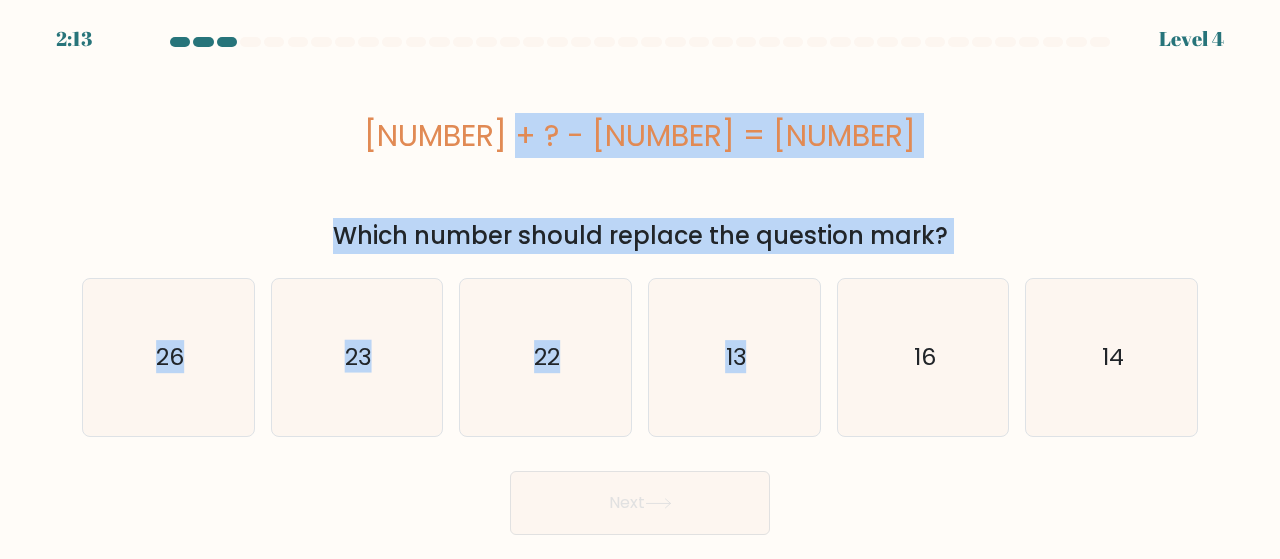 drag, startPoint x: 840, startPoint y: 377, endPoint x: 341, endPoint y: 67, distance: 587.453 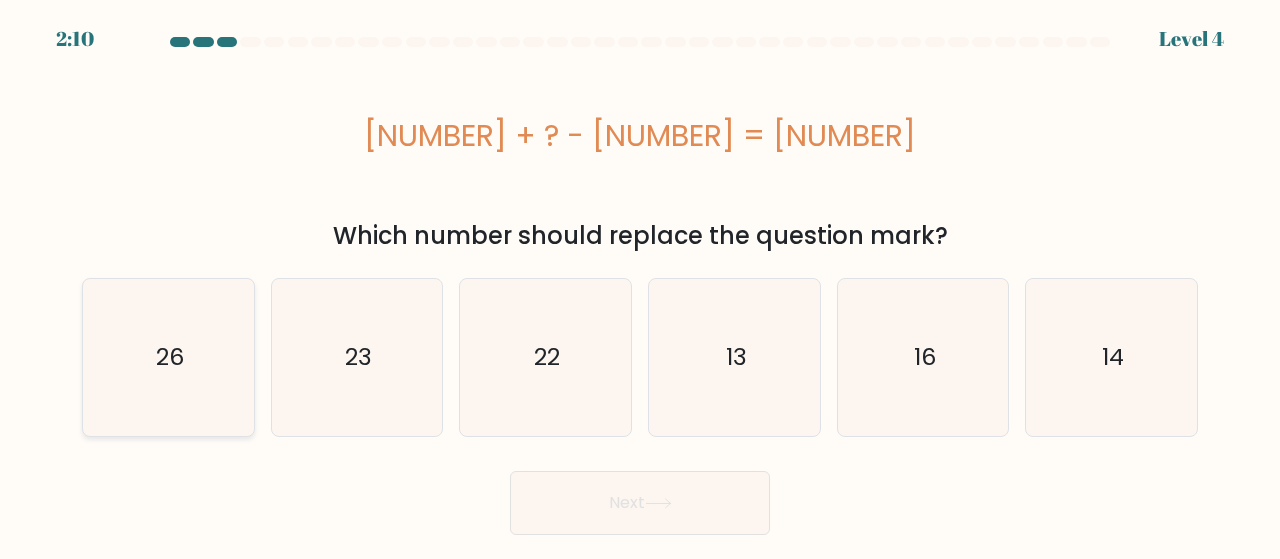 click on "26" at bounding box center [168, 357] 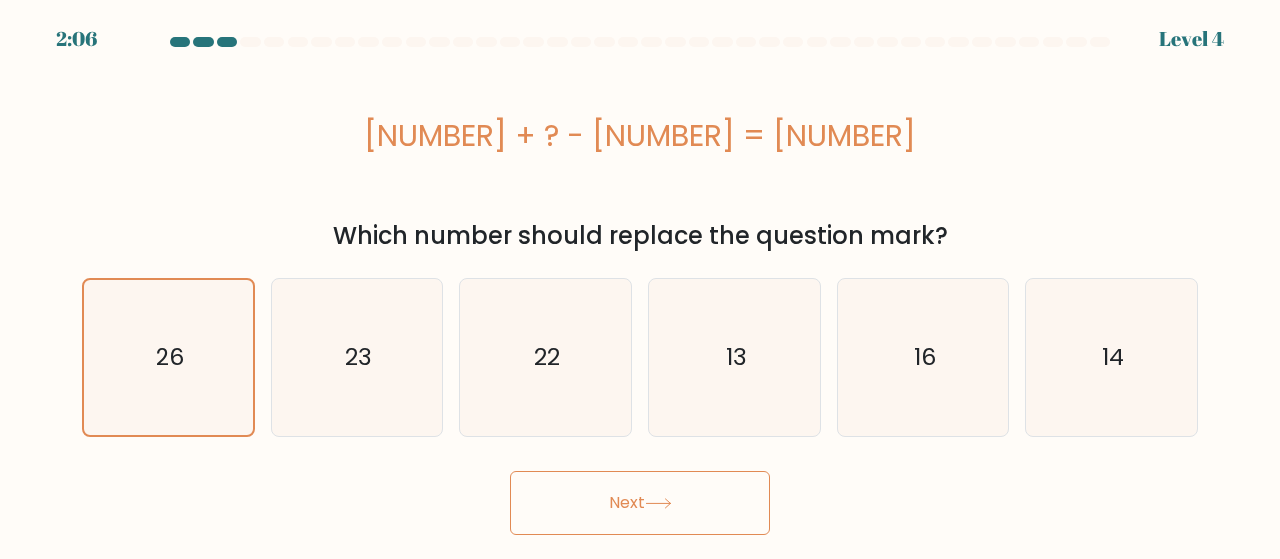click on "Next" at bounding box center (640, 503) 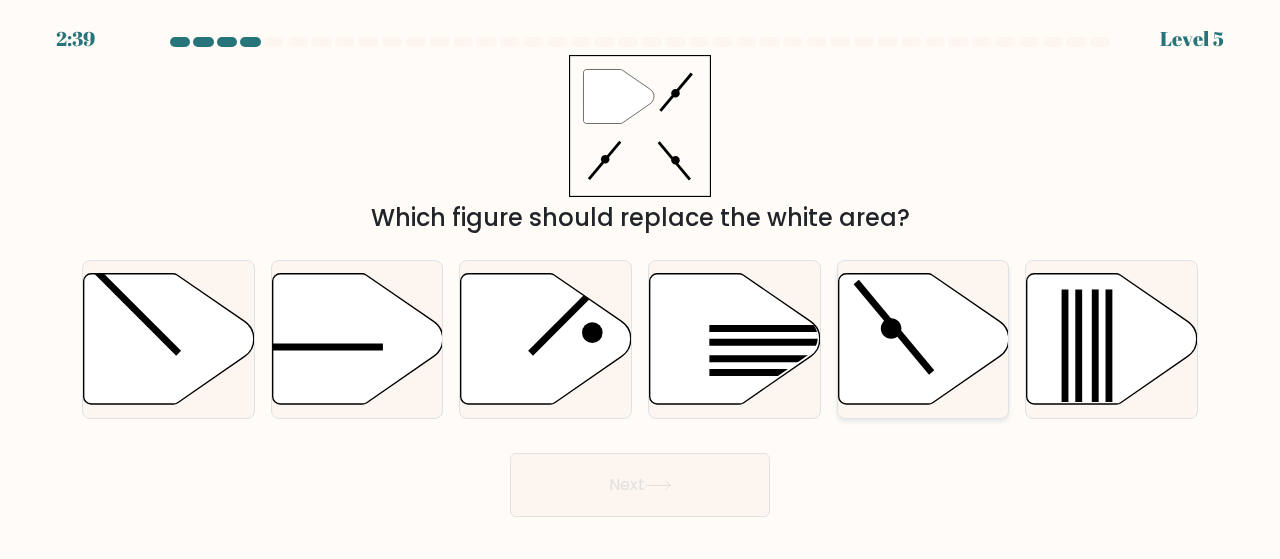 click at bounding box center (923, 338) 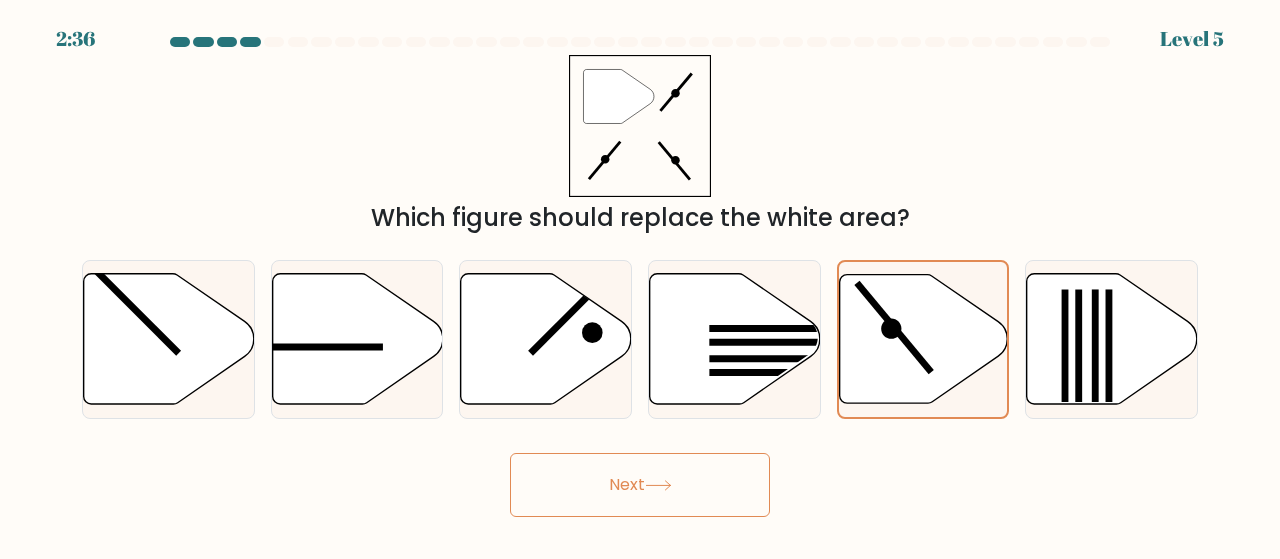 click on "Next" at bounding box center [640, 485] 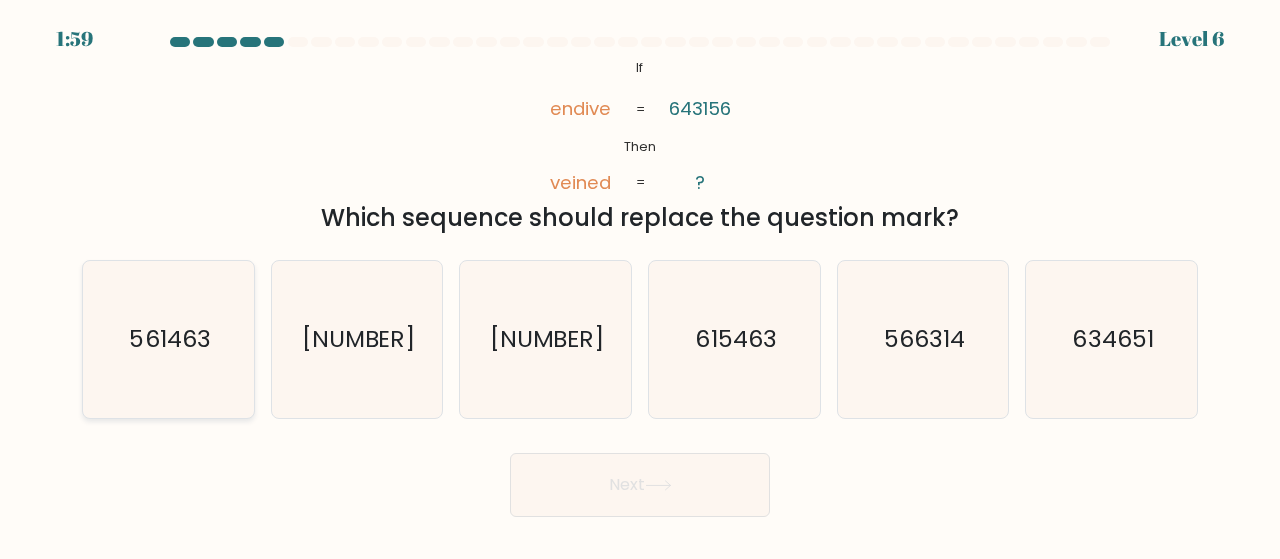click on "561463" at bounding box center (168, 339) 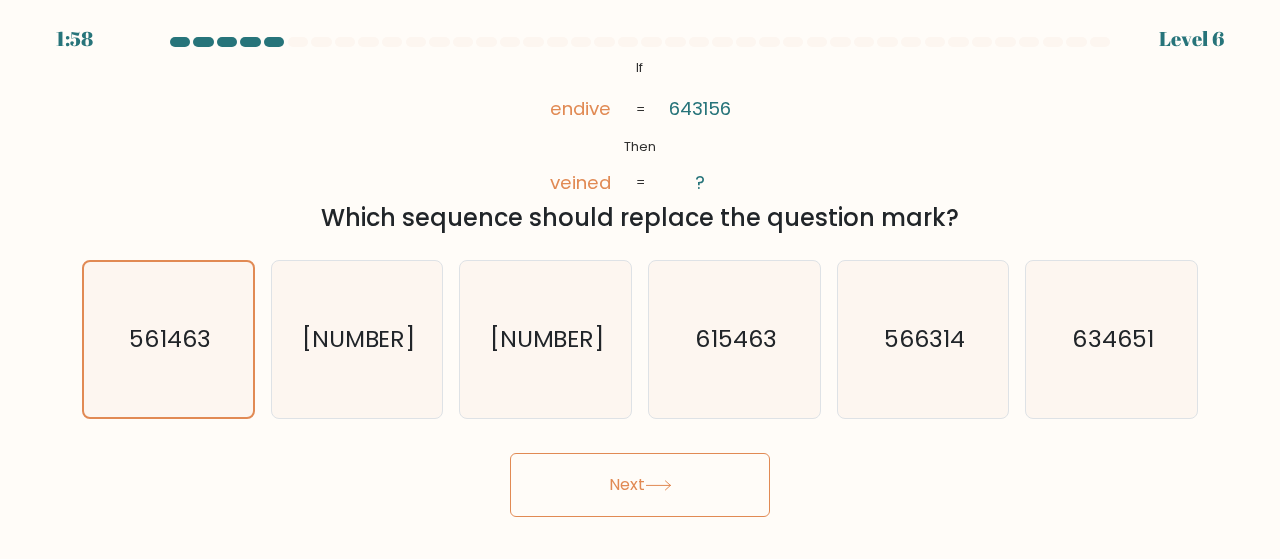 click on "Next" at bounding box center (640, 485) 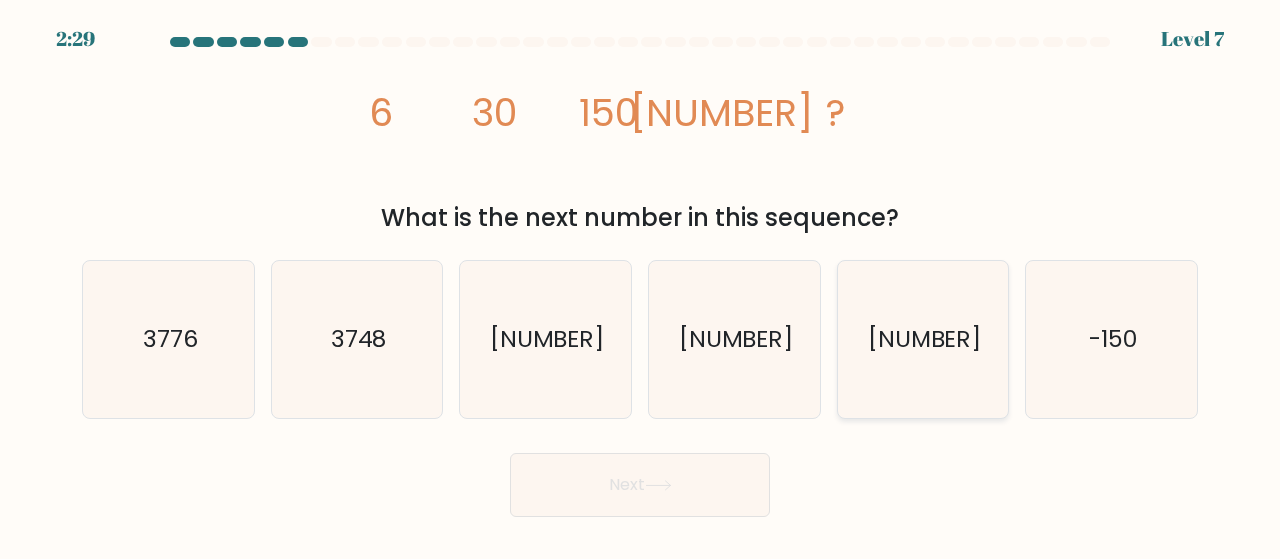 click on "[NUMBER]" at bounding box center [923, 339] 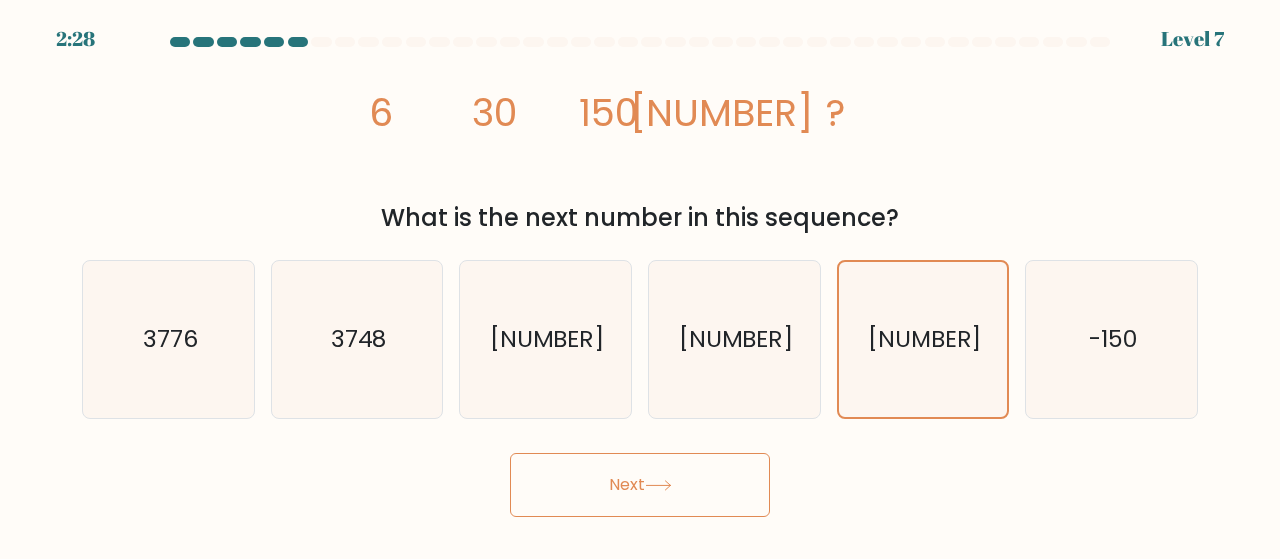 click on "Next" at bounding box center [640, 485] 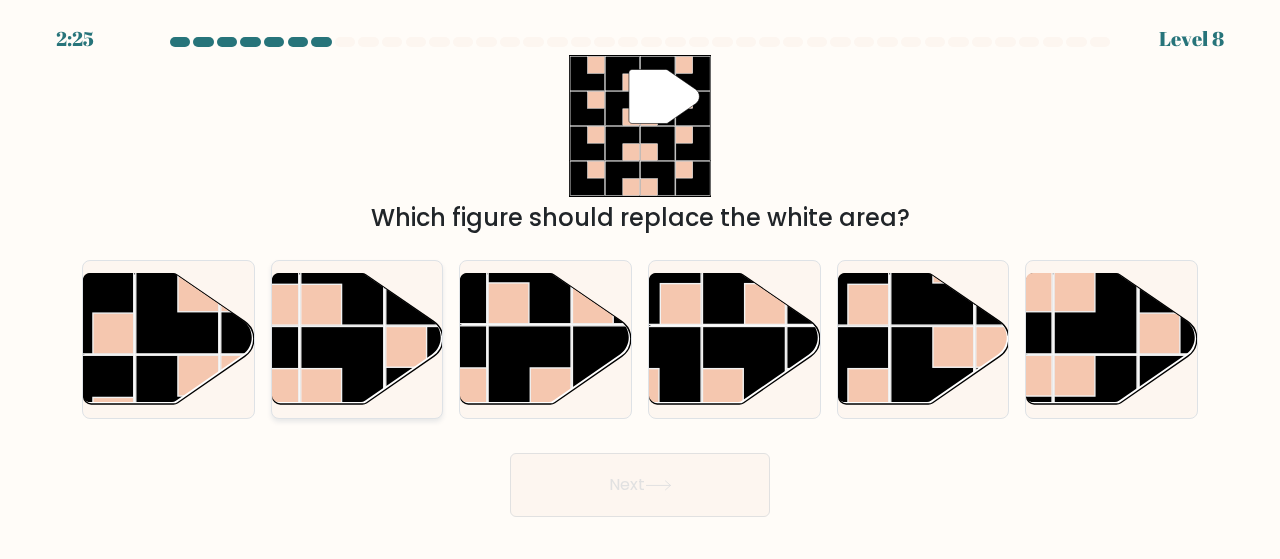 click at bounding box center [427, 283] 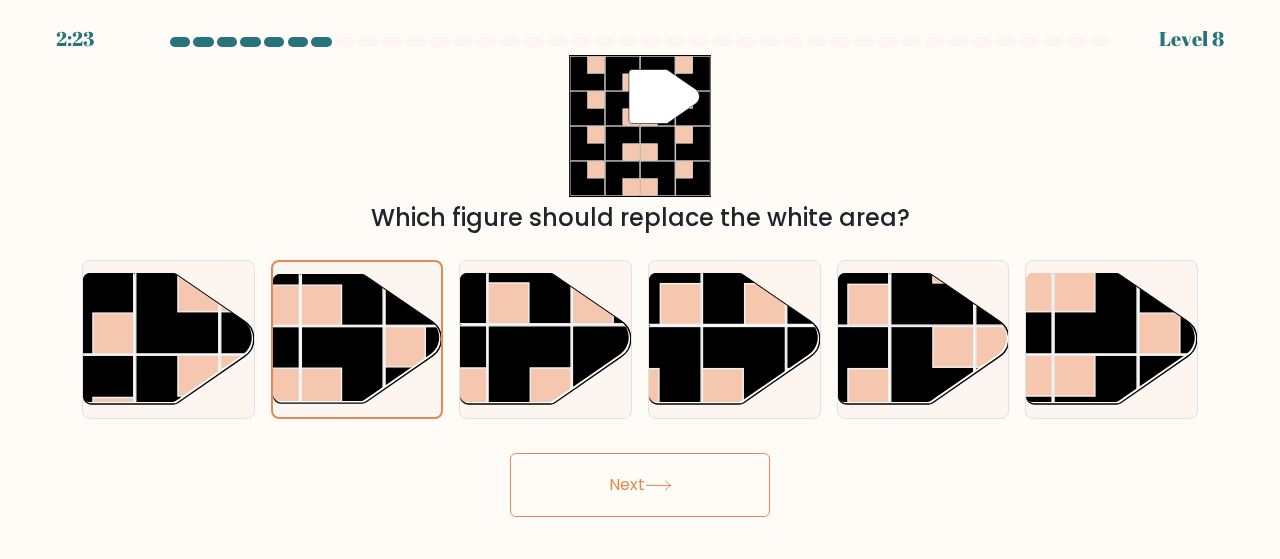 click at bounding box center [658, 485] 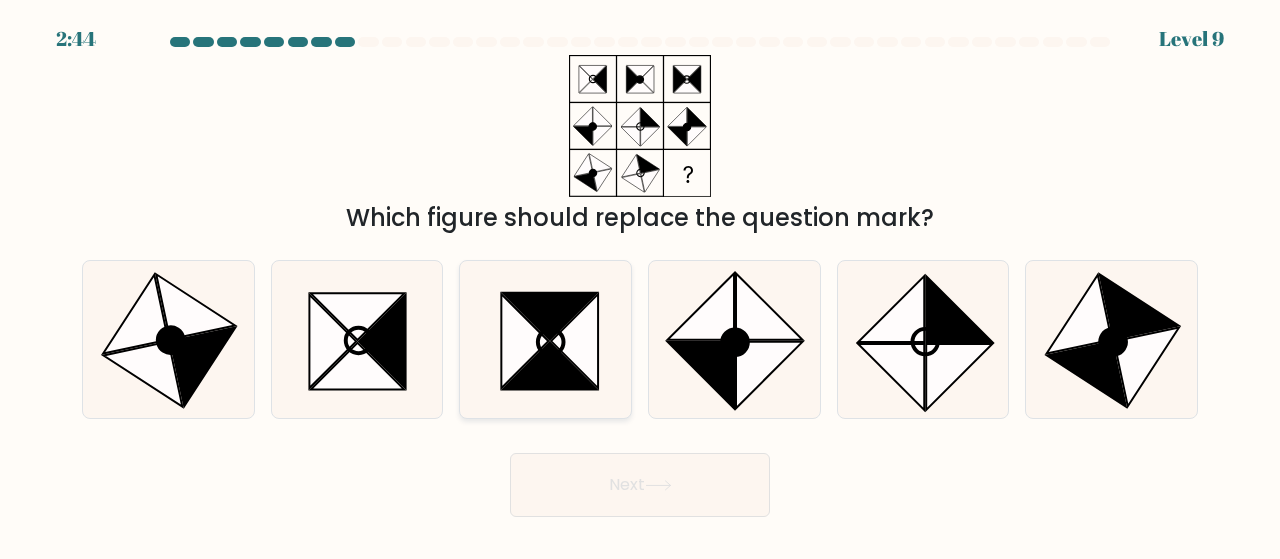 drag, startPoint x: 1068, startPoint y: 365, endPoint x: 547, endPoint y: 314, distance: 523.49023 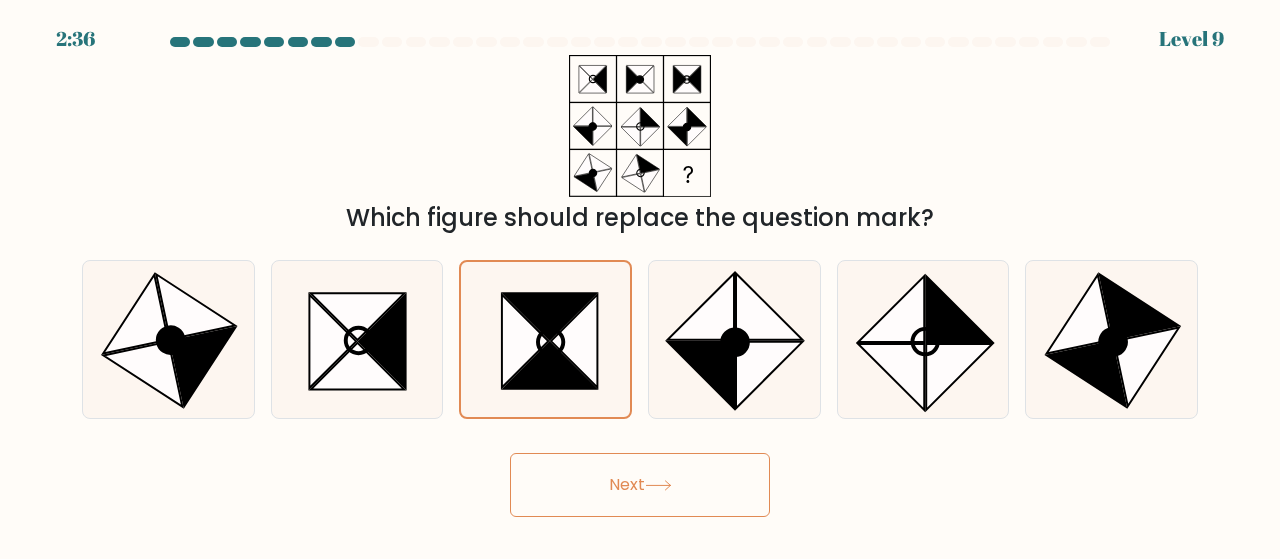 click on "Next" at bounding box center (640, 485) 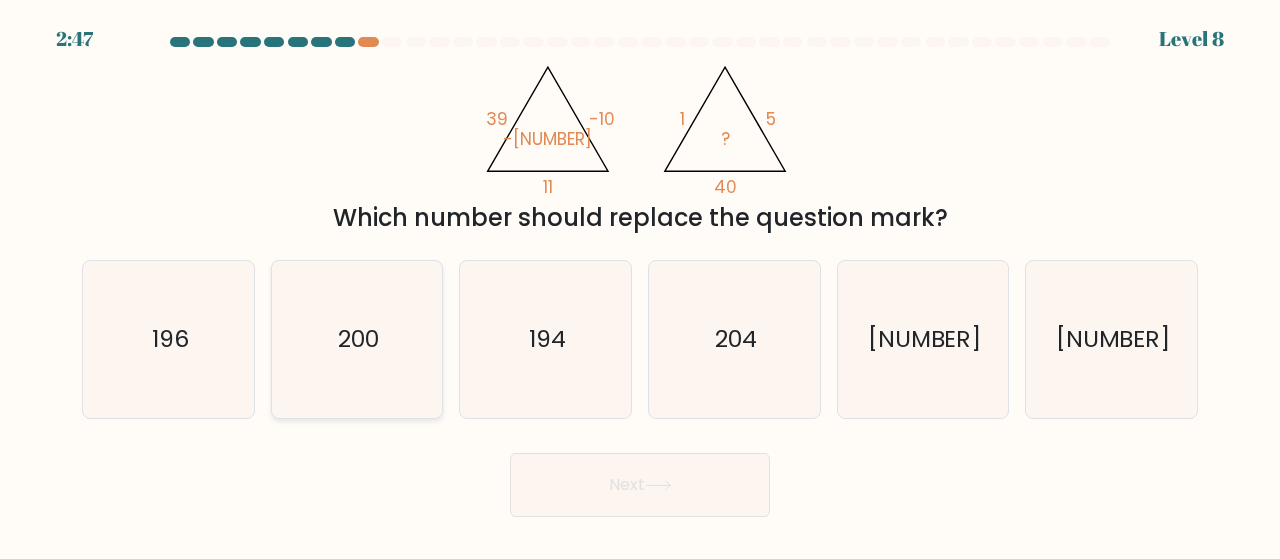 click on "200" at bounding box center (357, 339) 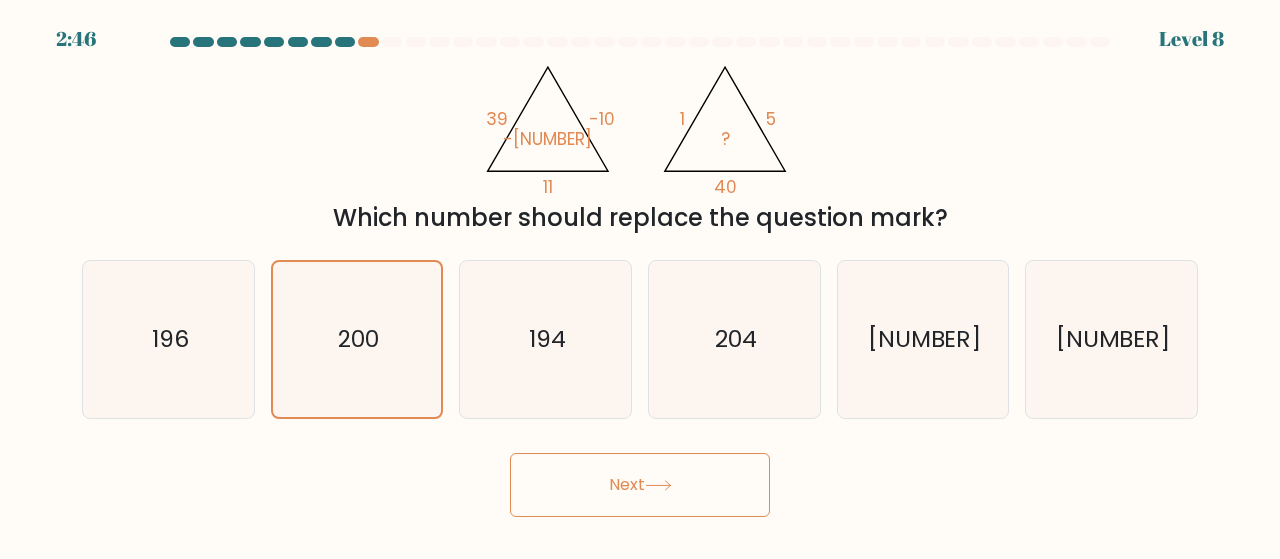 click on "Next" at bounding box center [640, 485] 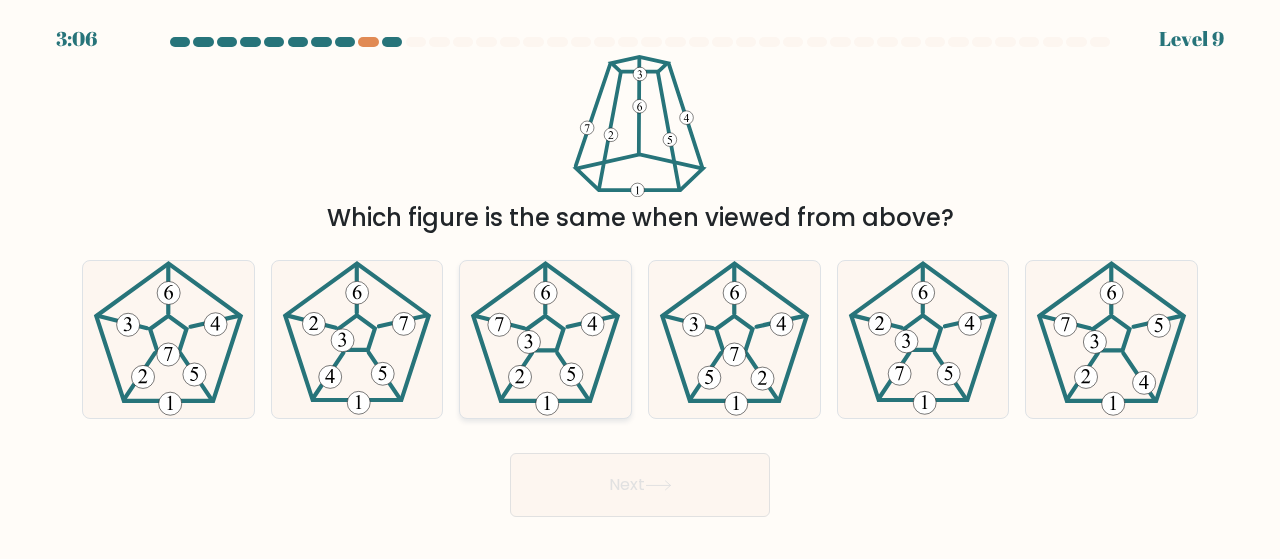 click at bounding box center (545, 339) 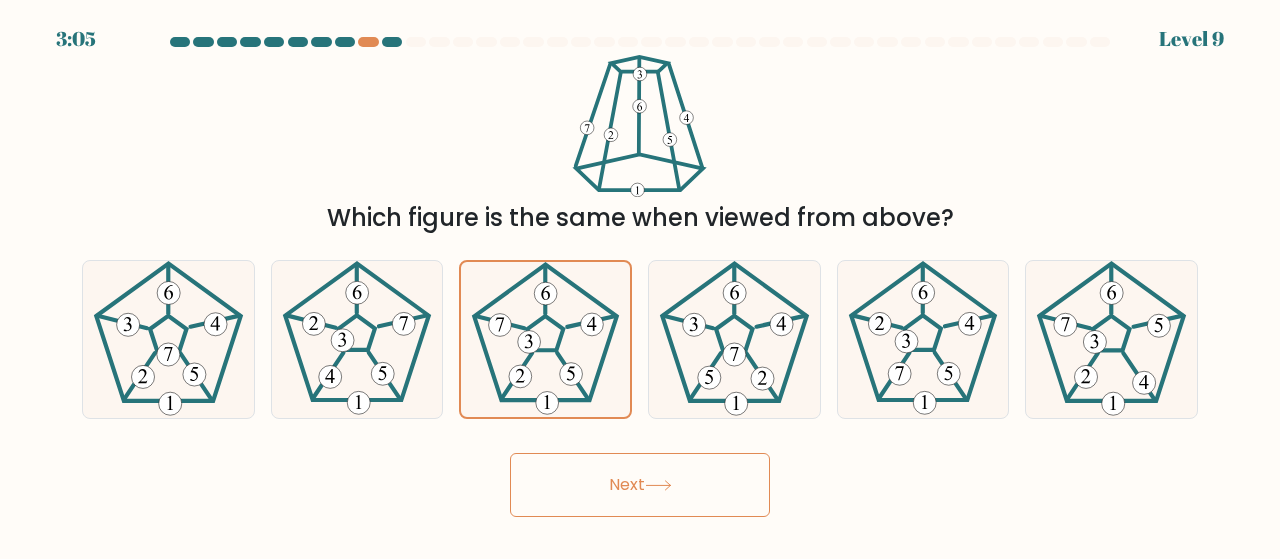 click on "Next" at bounding box center (640, 485) 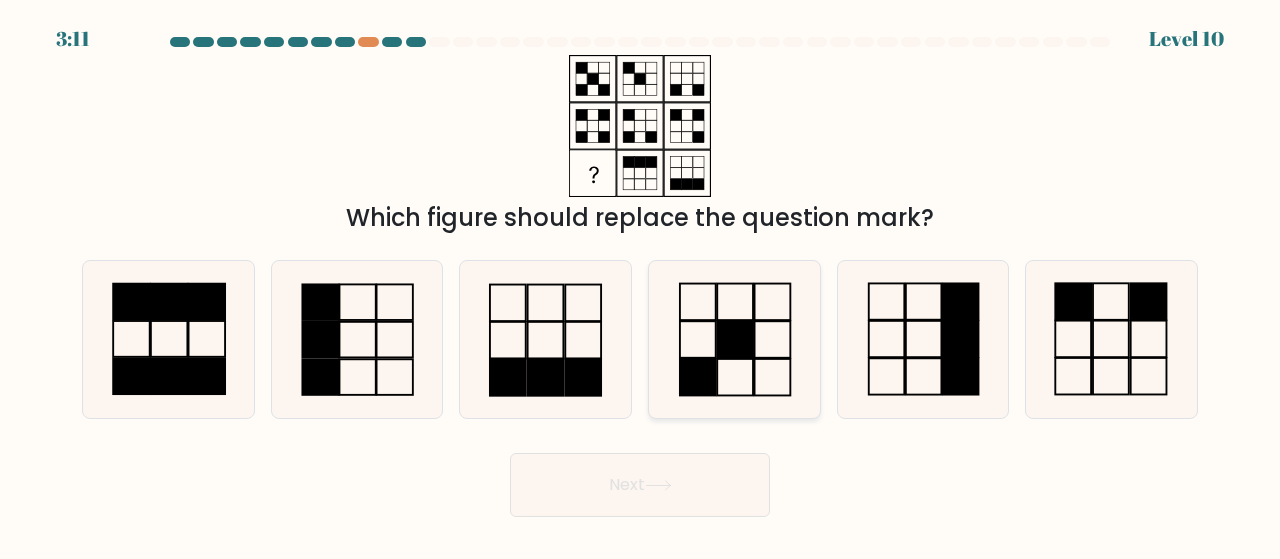 click at bounding box center [735, 339] 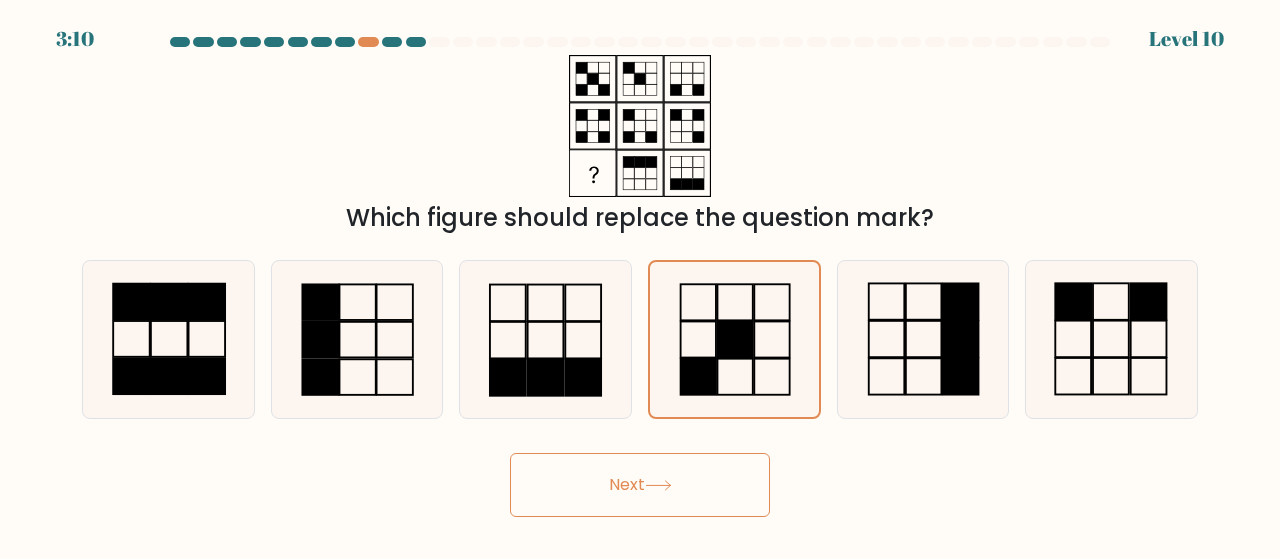 click on "Next" at bounding box center (640, 485) 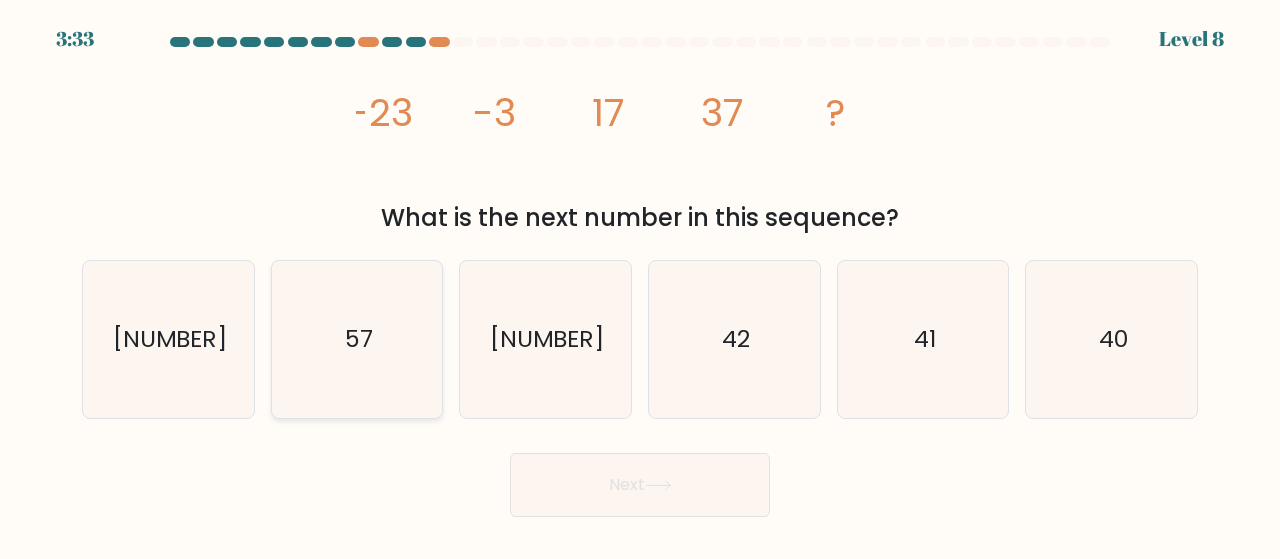 click on "57" at bounding box center [357, 339] 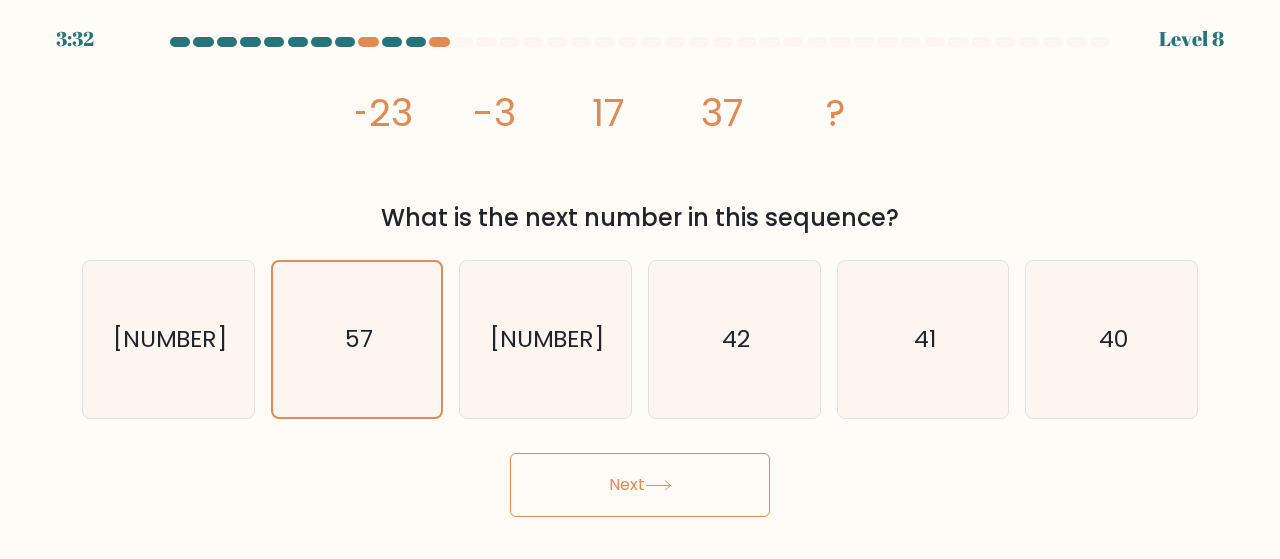 click on "Next" at bounding box center [640, 485] 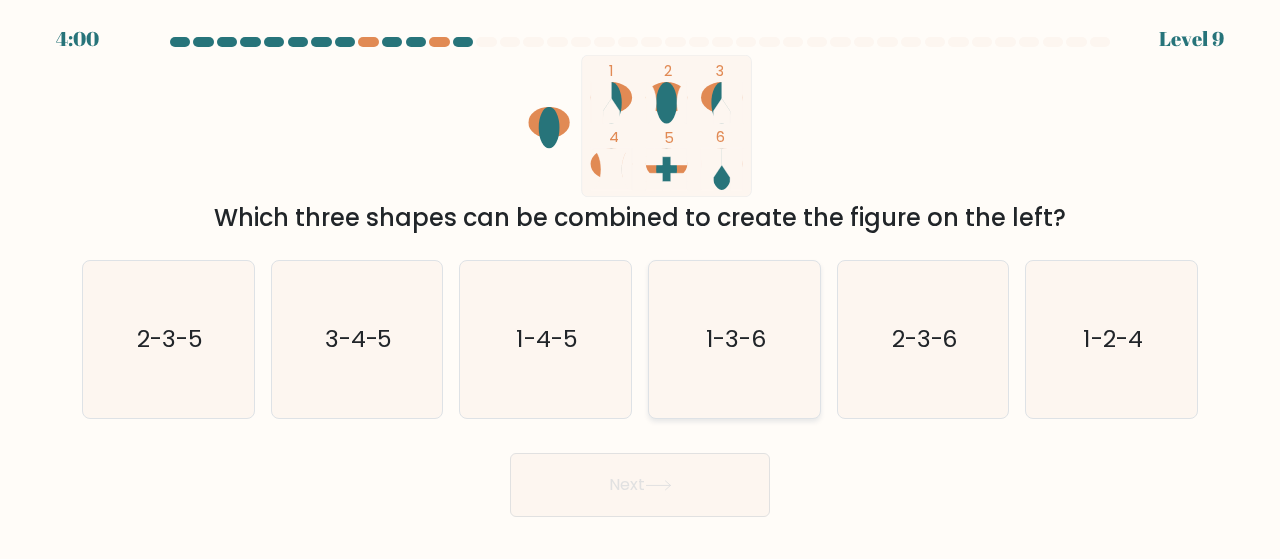 click on "1-3-6" at bounding box center (734, 339) 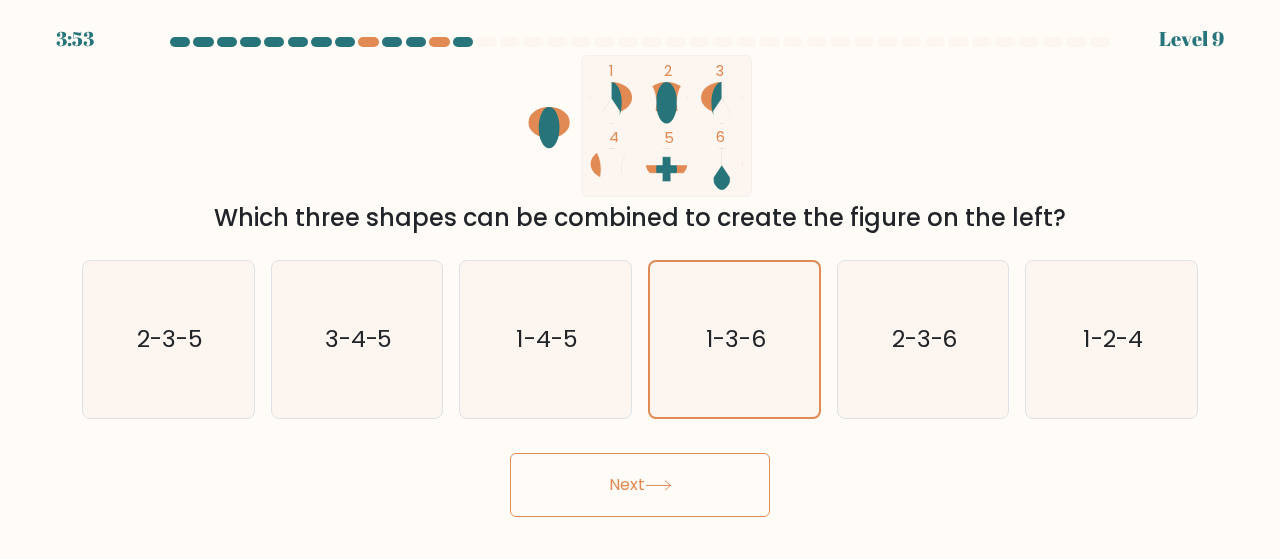 click on "Next" at bounding box center (640, 480) 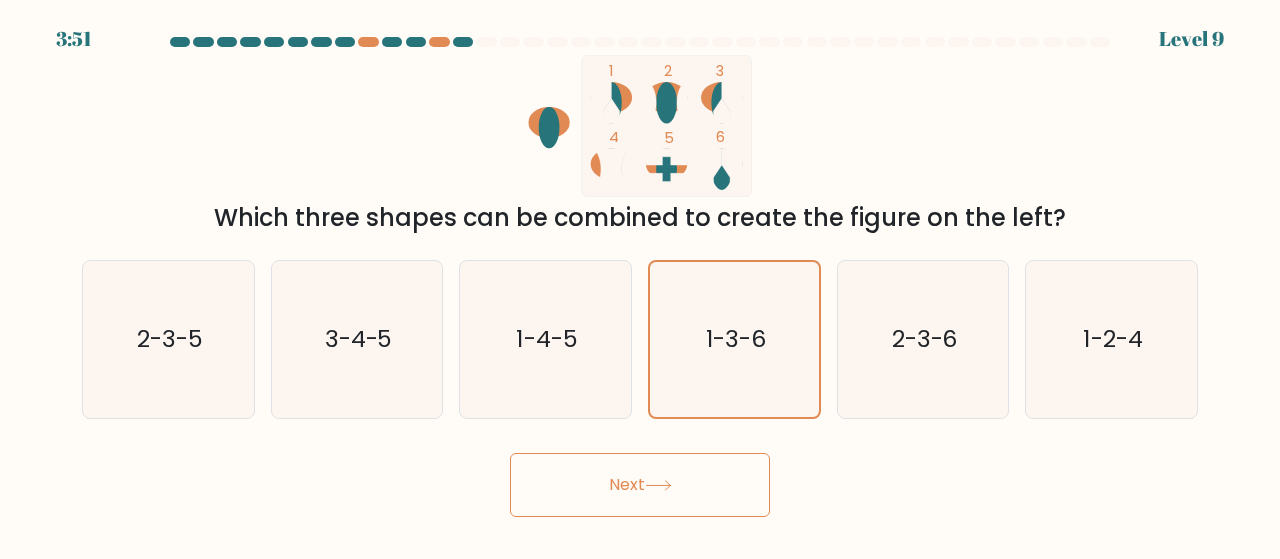 click on "Next" at bounding box center (640, 485) 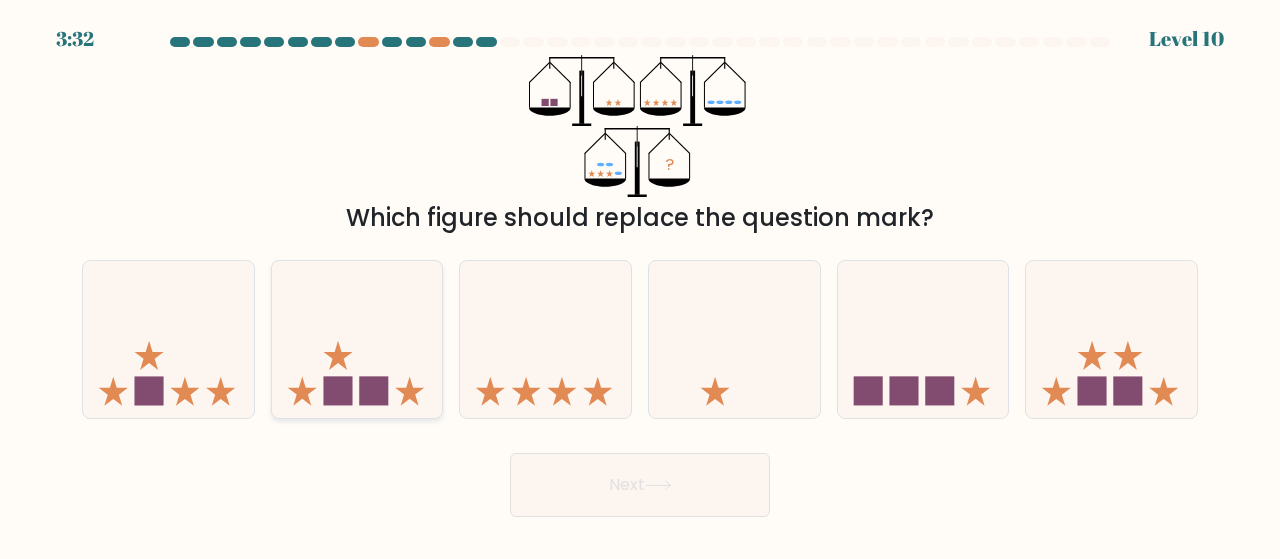 click at bounding box center (357, 339) 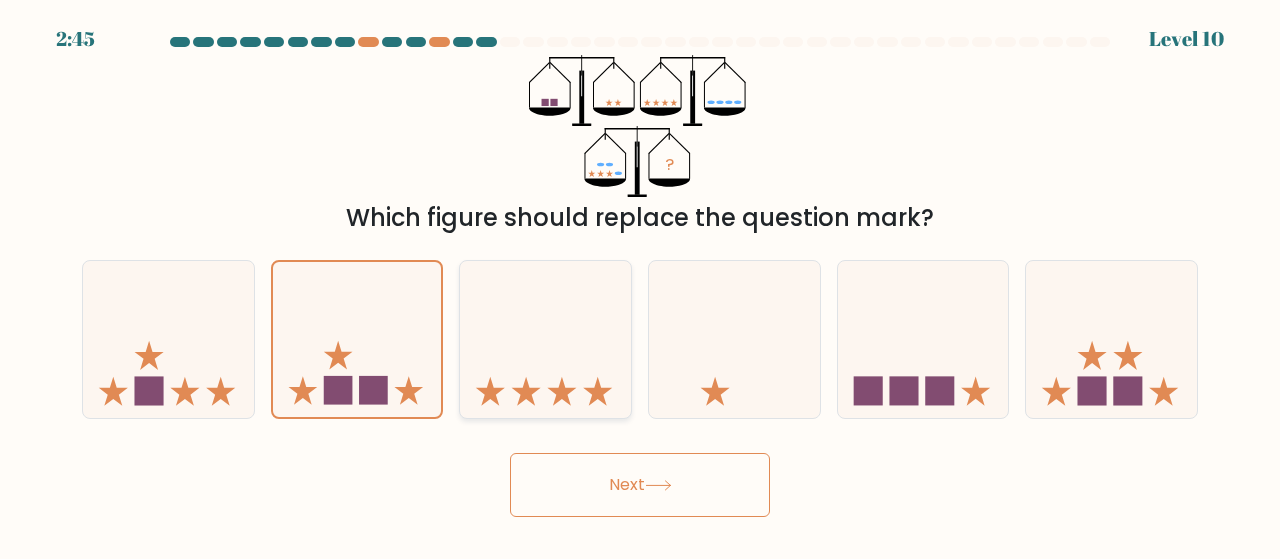 click at bounding box center (545, 339) 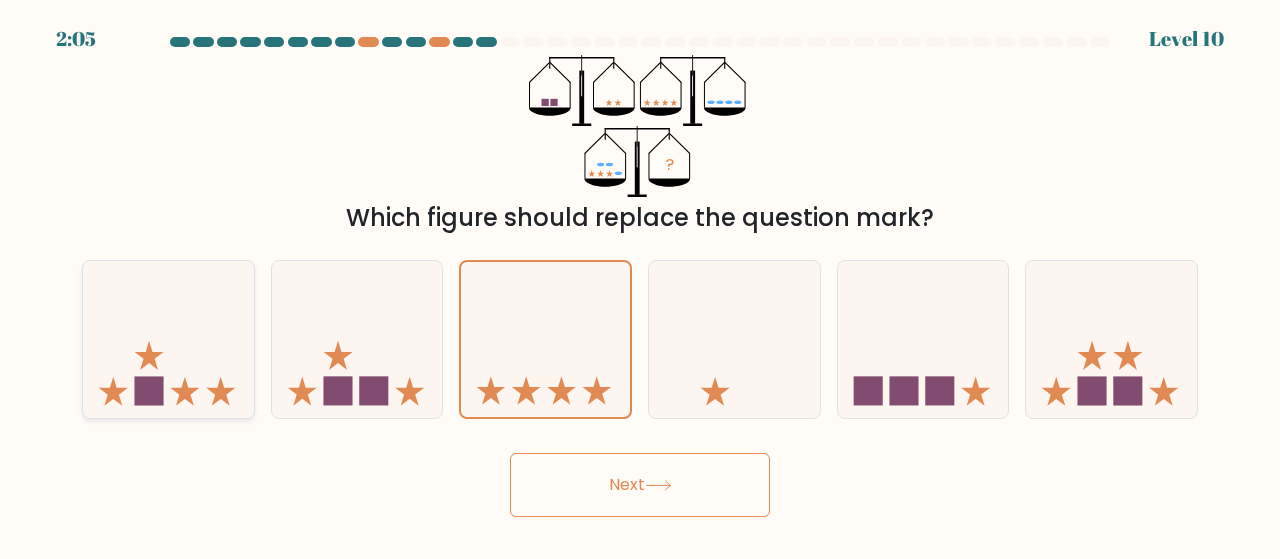 drag, startPoint x: 398, startPoint y: 328, endPoint x: 177, endPoint y: 325, distance: 221.02036 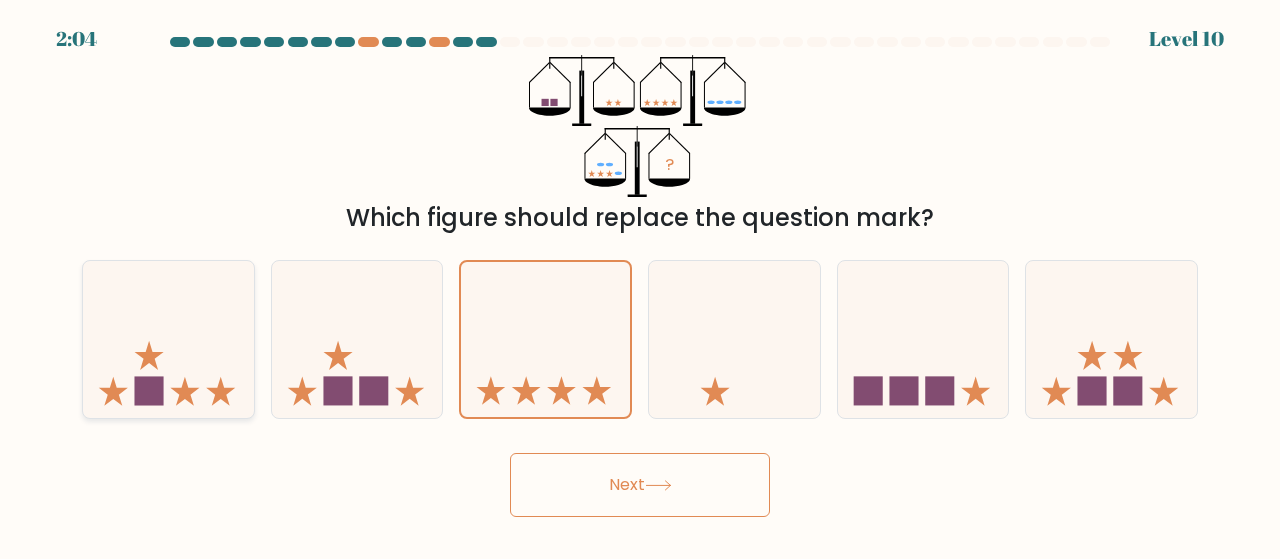 click at bounding box center [168, 339] 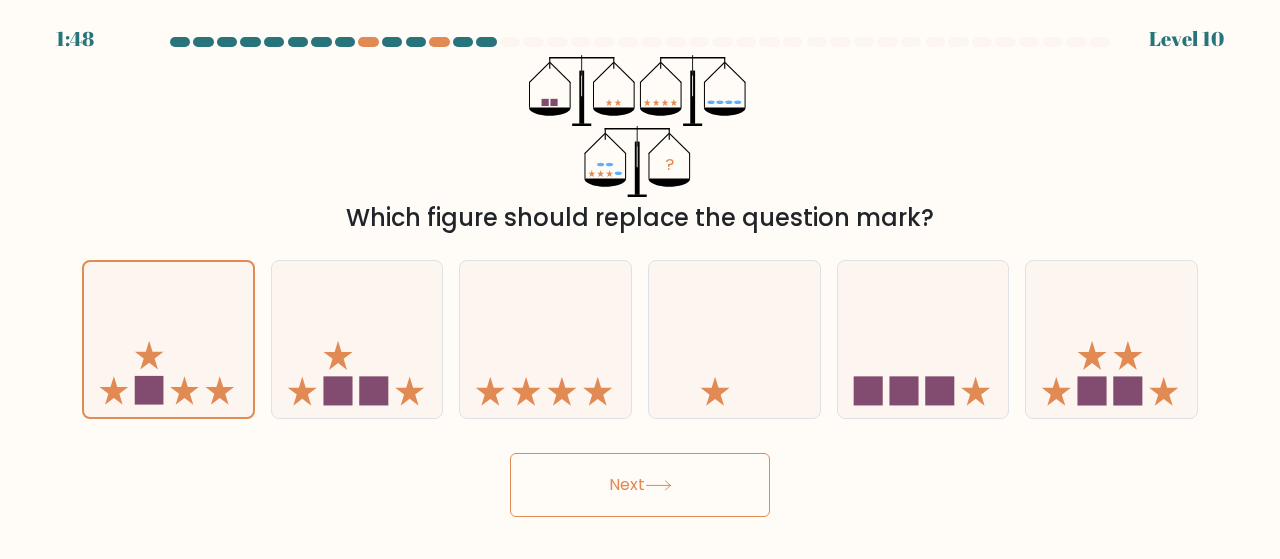 click on "Next" at bounding box center (640, 485) 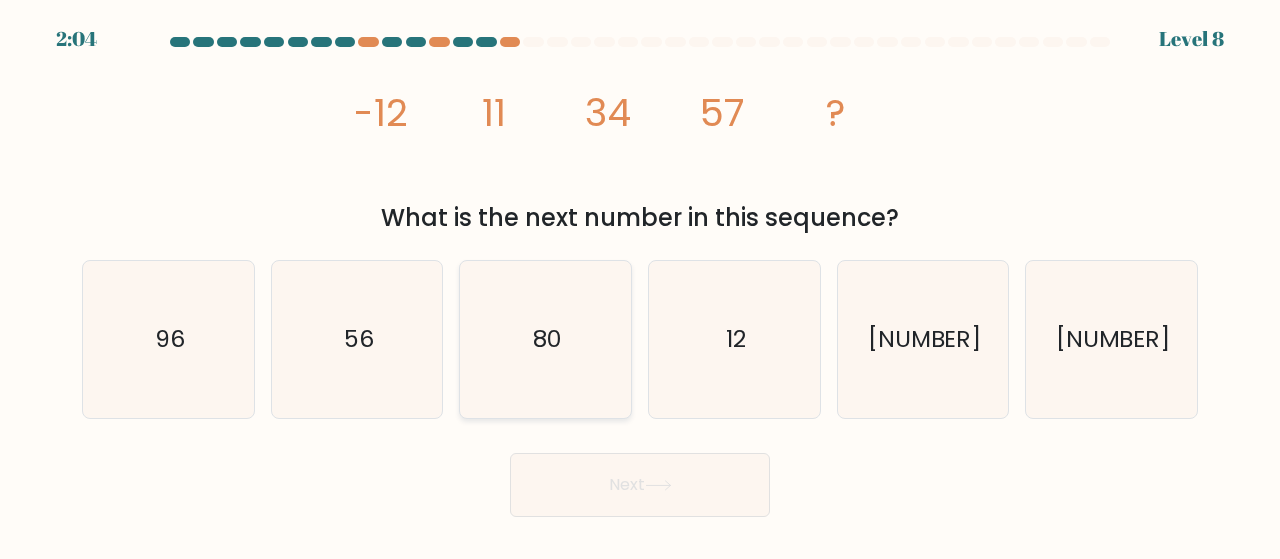 click on "80" at bounding box center (547, 339) 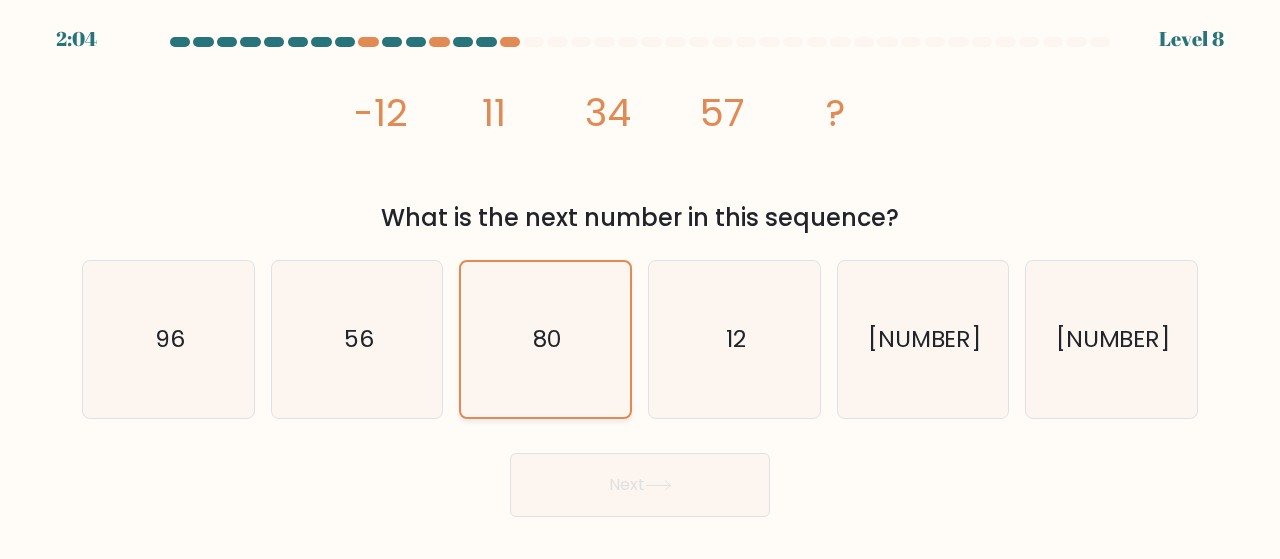 click on "80" at bounding box center (547, 339) 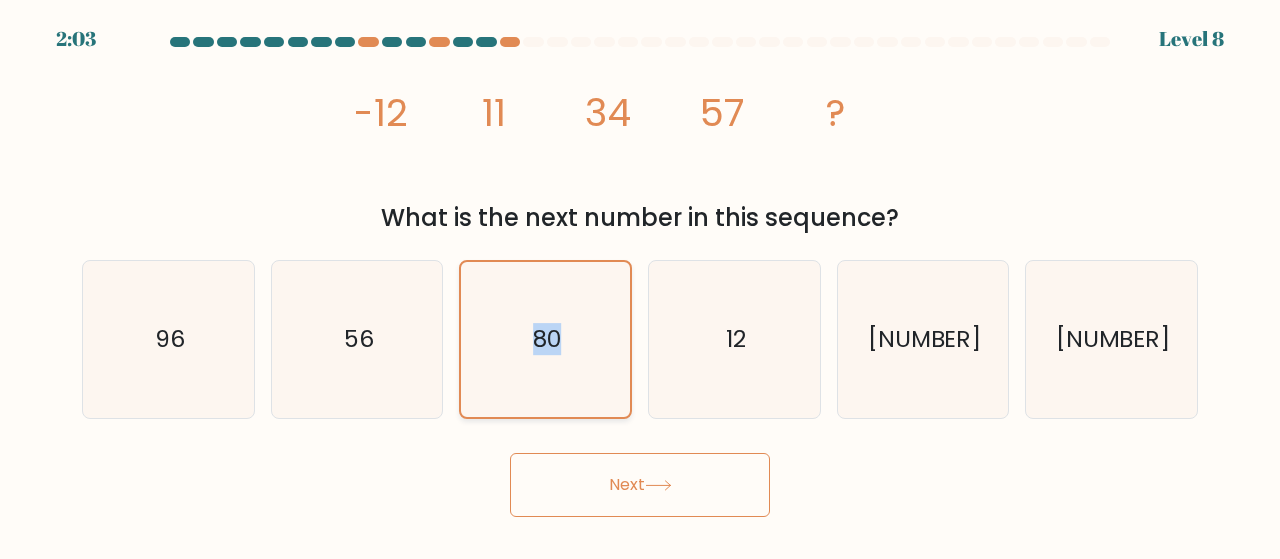 click on "80" at bounding box center [547, 339] 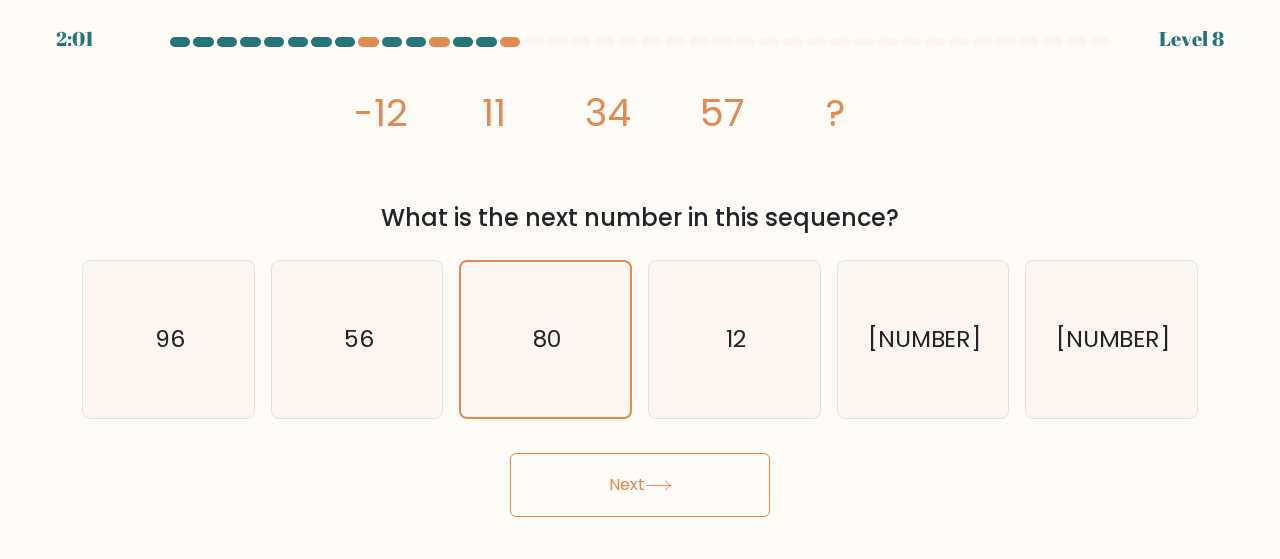 click at bounding box center (658, 485) 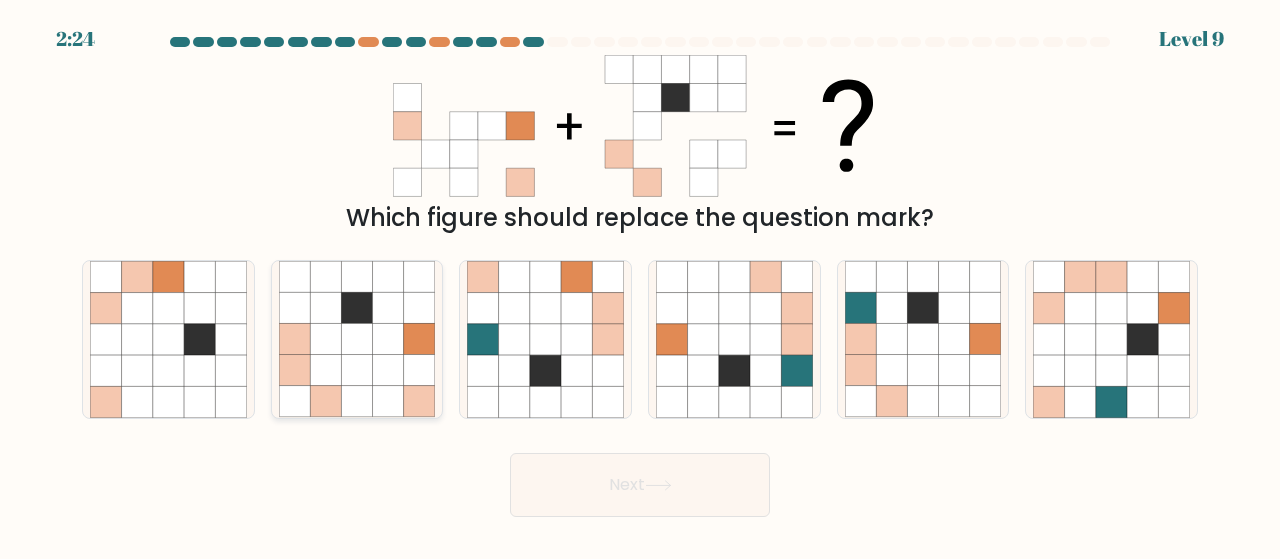 click at bounding box center (388, 370) 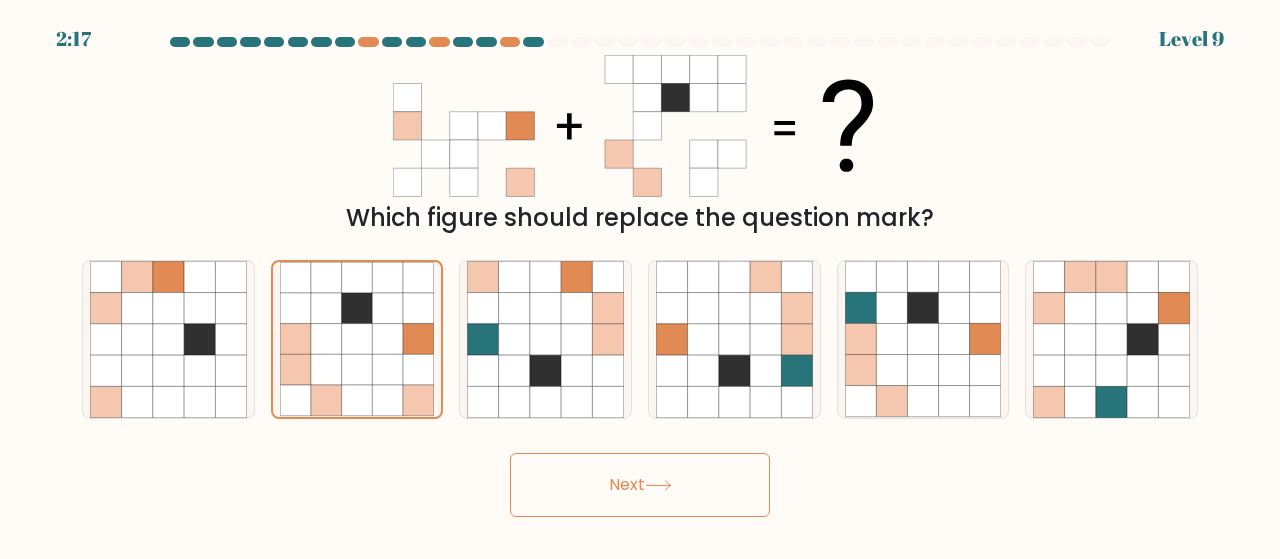 click at bounding box center [658, 485] 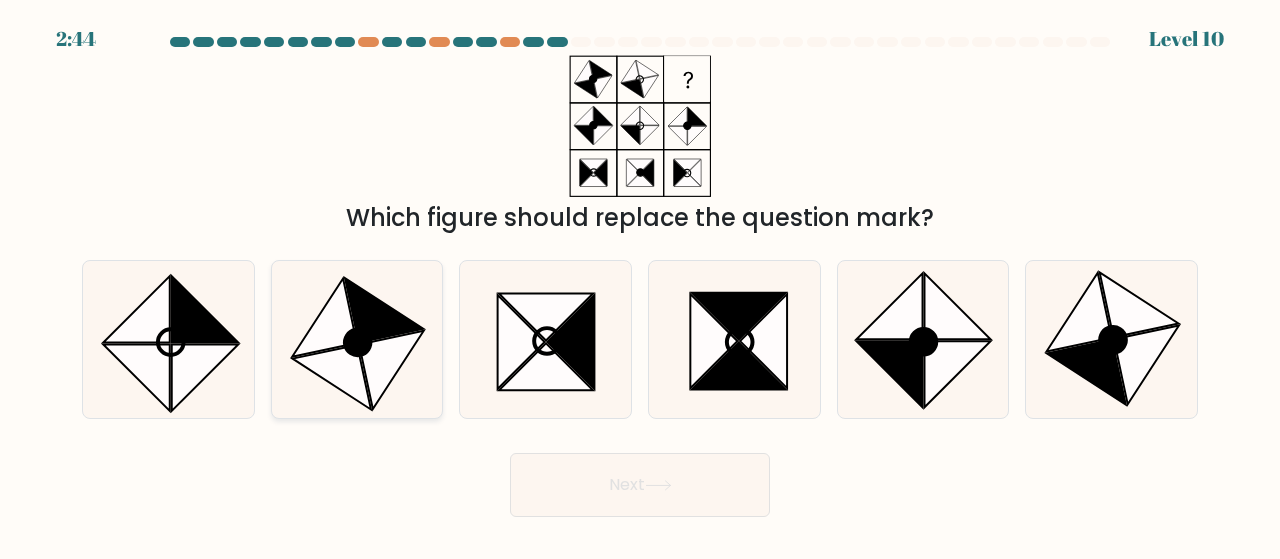 click at bounding box center [324, 318] 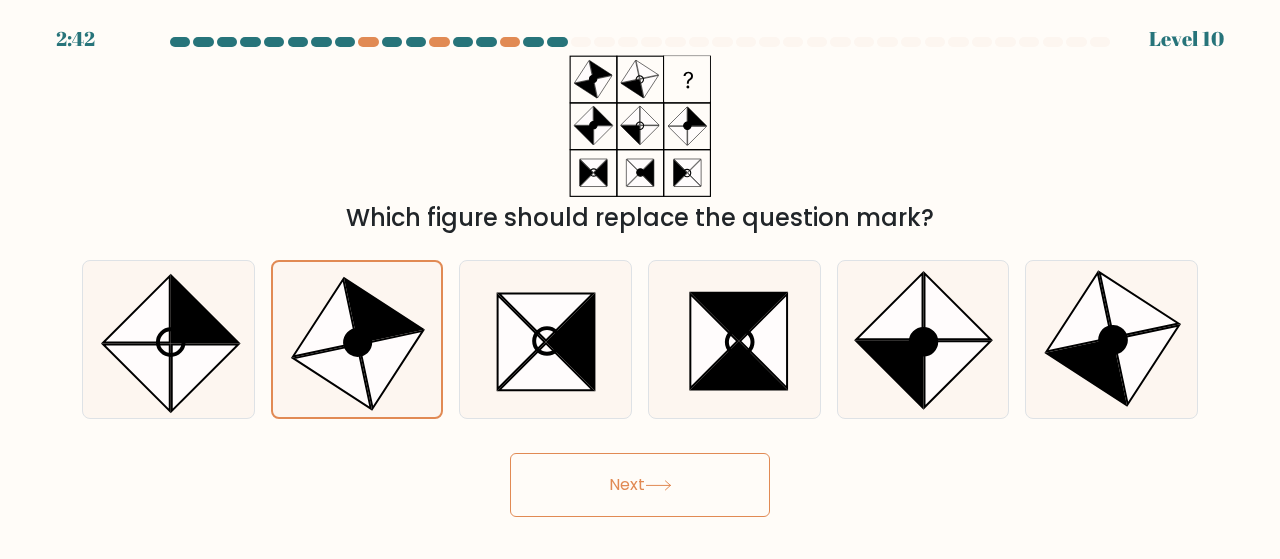 click on "Next" at bounding box center [640, 485] 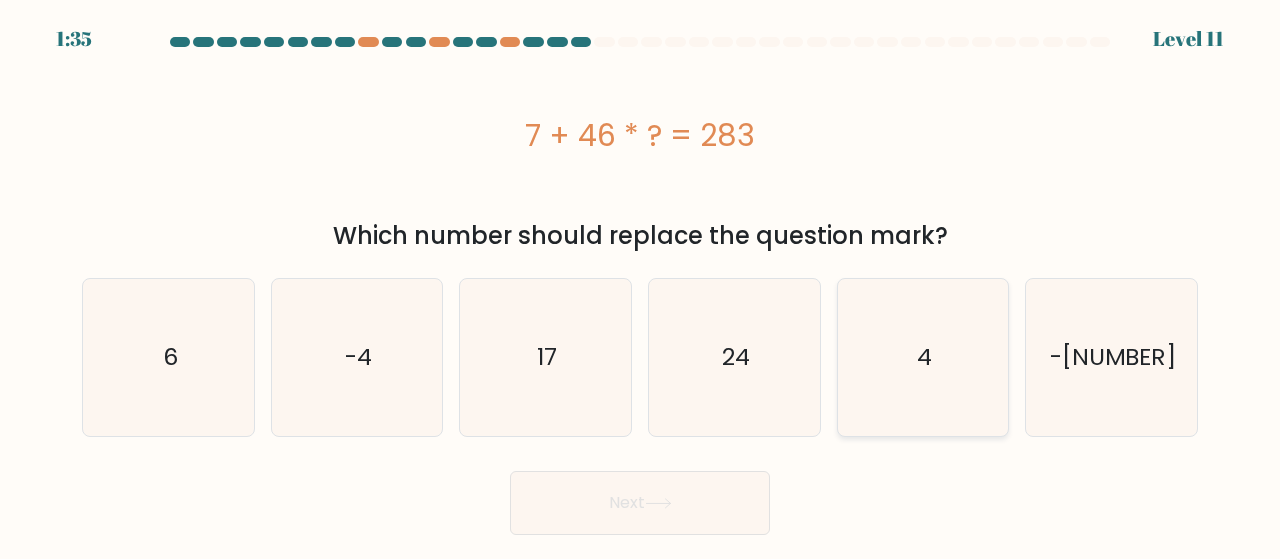 click on "4" at bounding box center [923, 357] 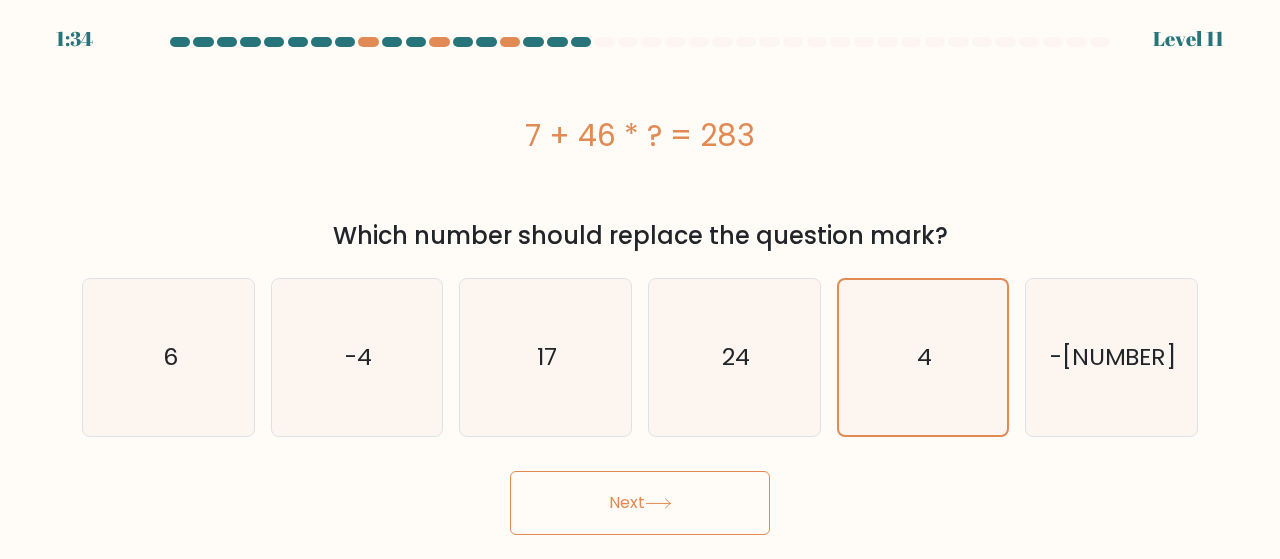 click on "Next" at bounding box center (640, 503) 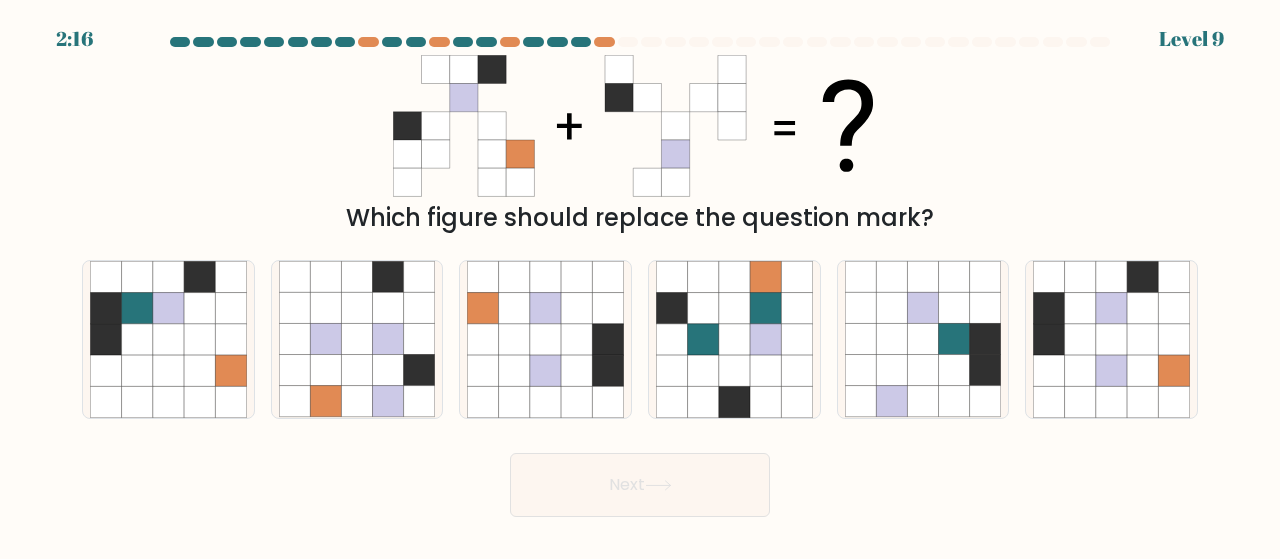 drag, startPoint x: 732, startPoint y: 477, endPoint x: 551, endPoint y: 119, distance: 401.15457 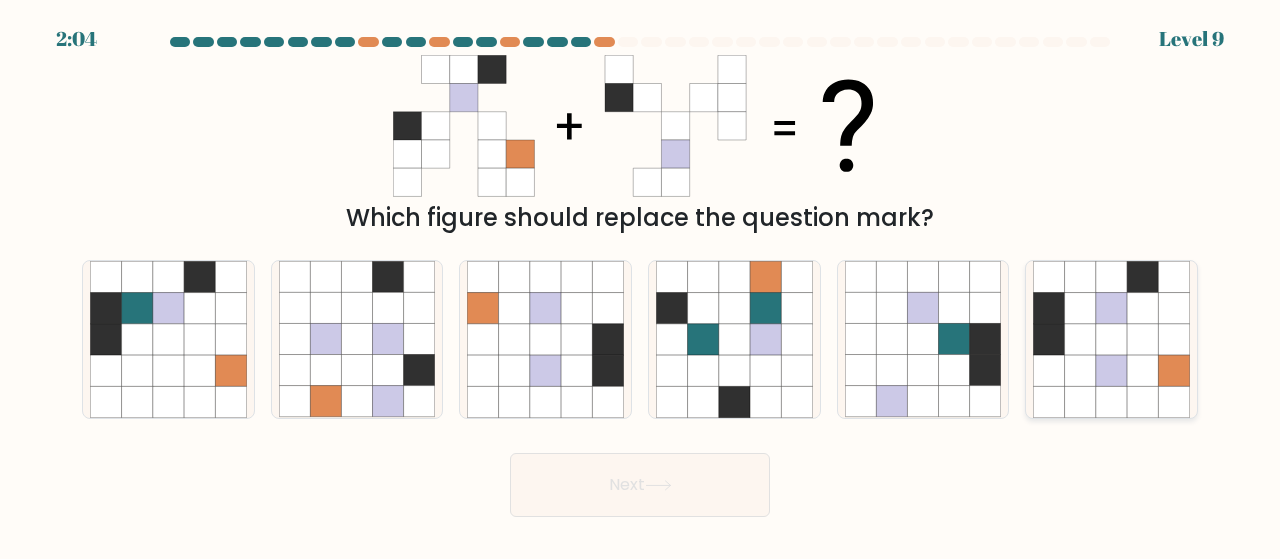click at bounding box center (1080, 339) 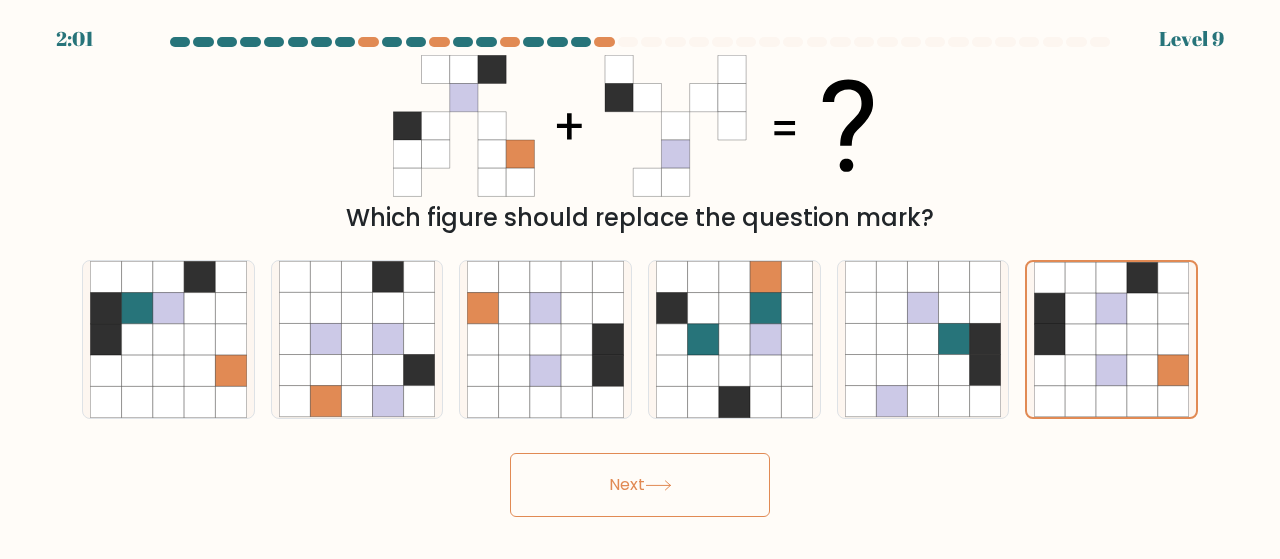 click on "Next" at bounding box center (640, 485) 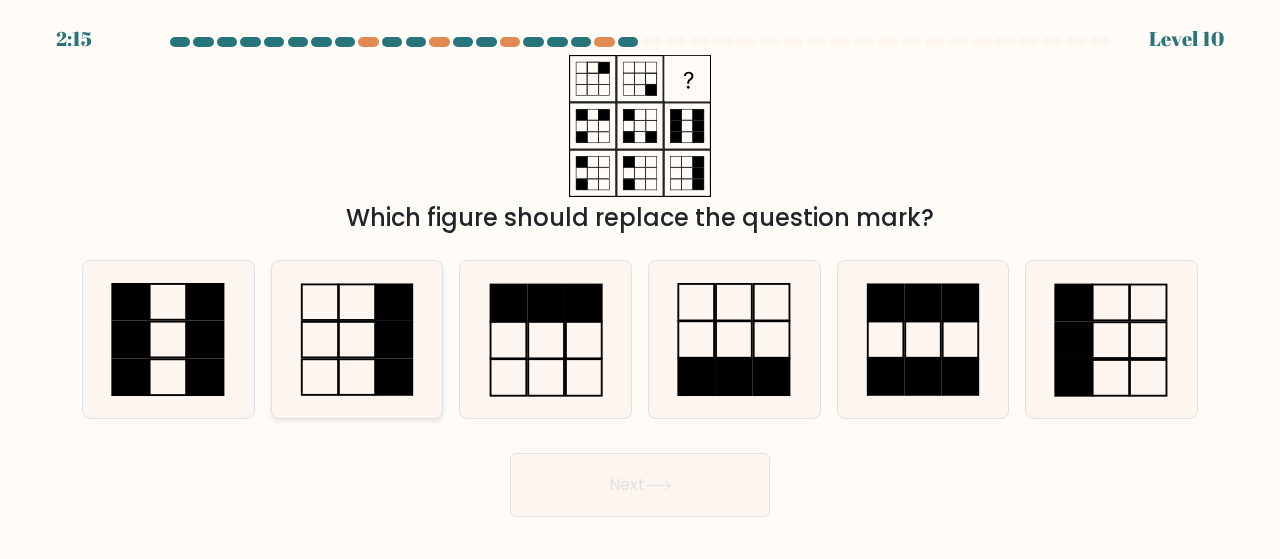 click at bounding box center [394, 303] 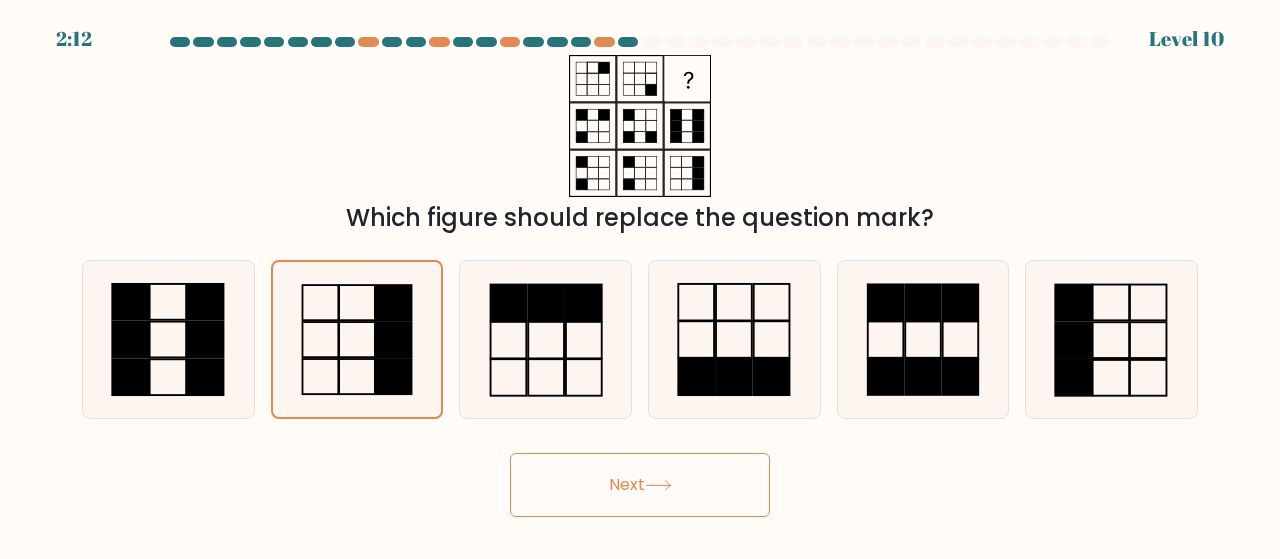 click on "Next" at bounding box center [640, 485] 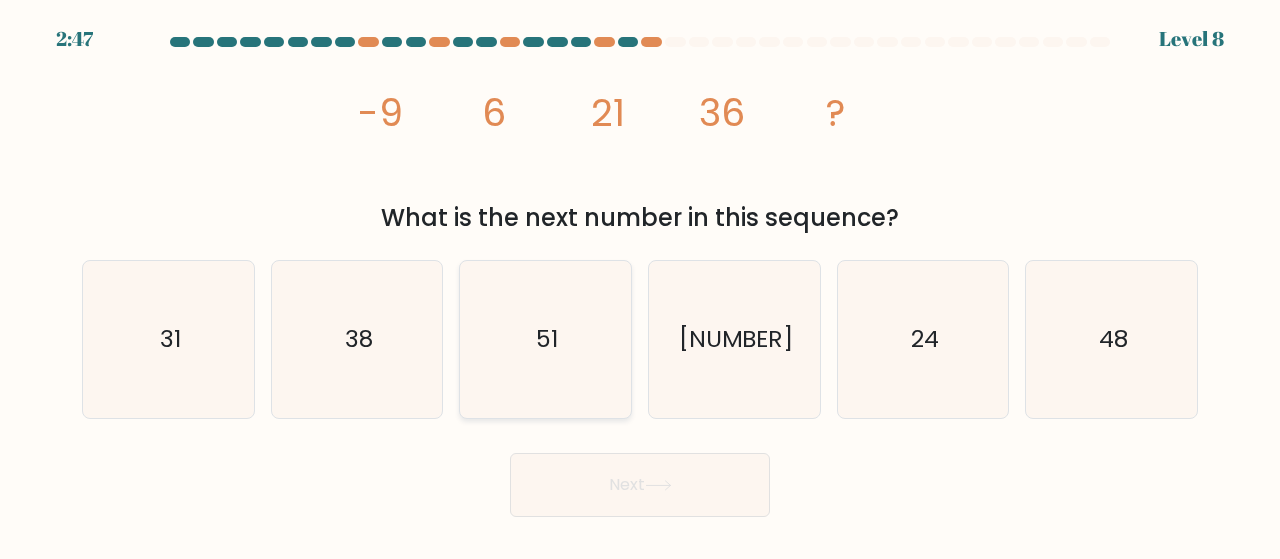 click on "51" at bounding box center [545, 339] 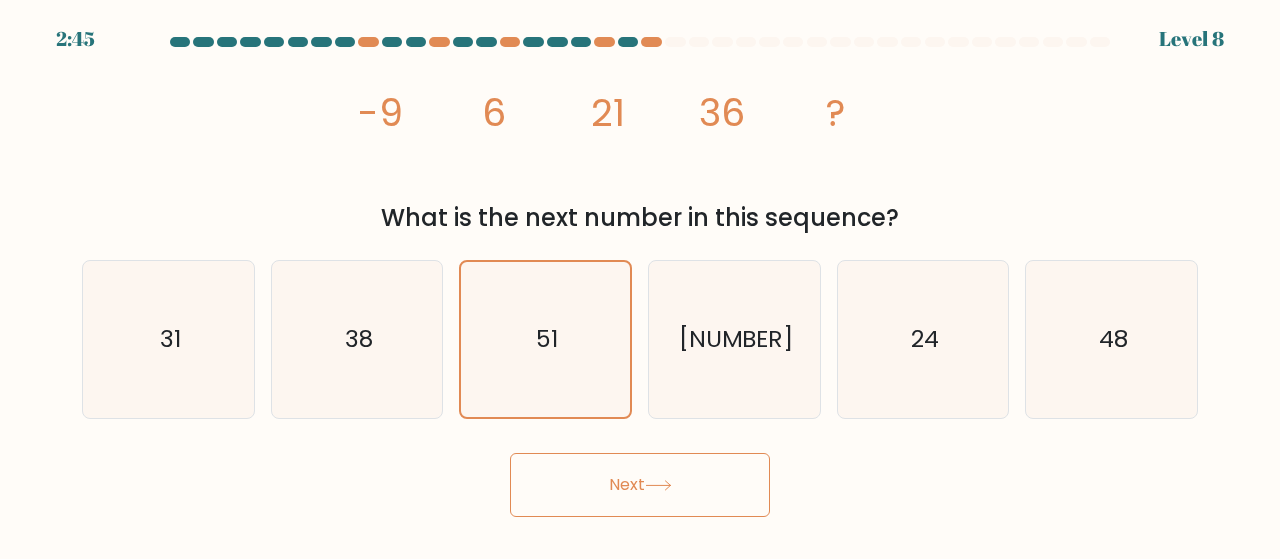 click on "Next" at bounding box center [640, 485] 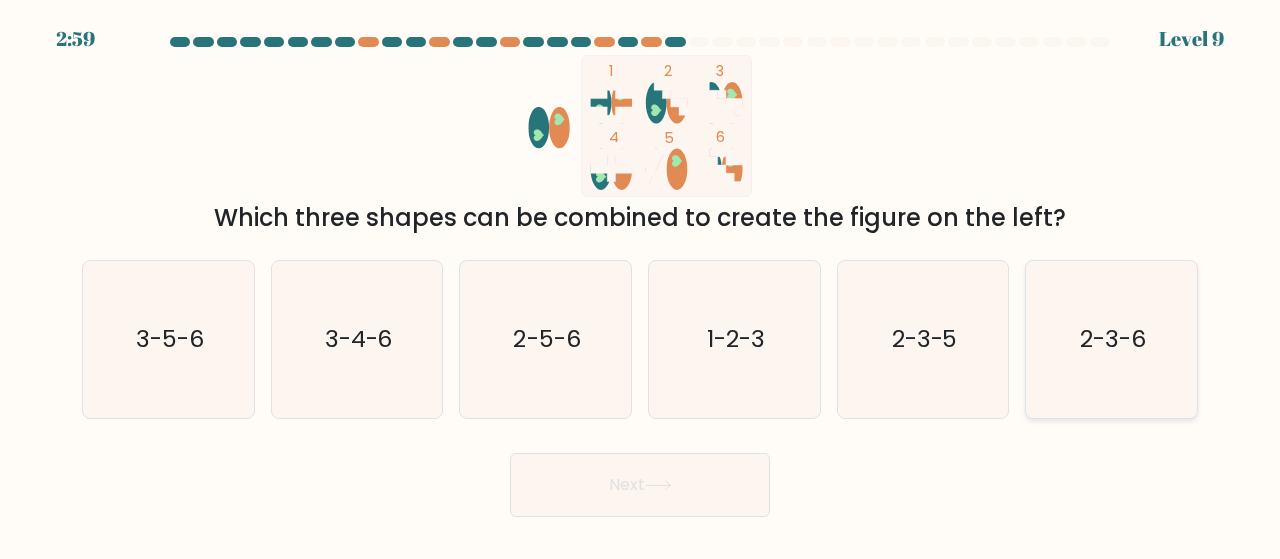 click on "2-3-6" at bounding box center [1111, 339] 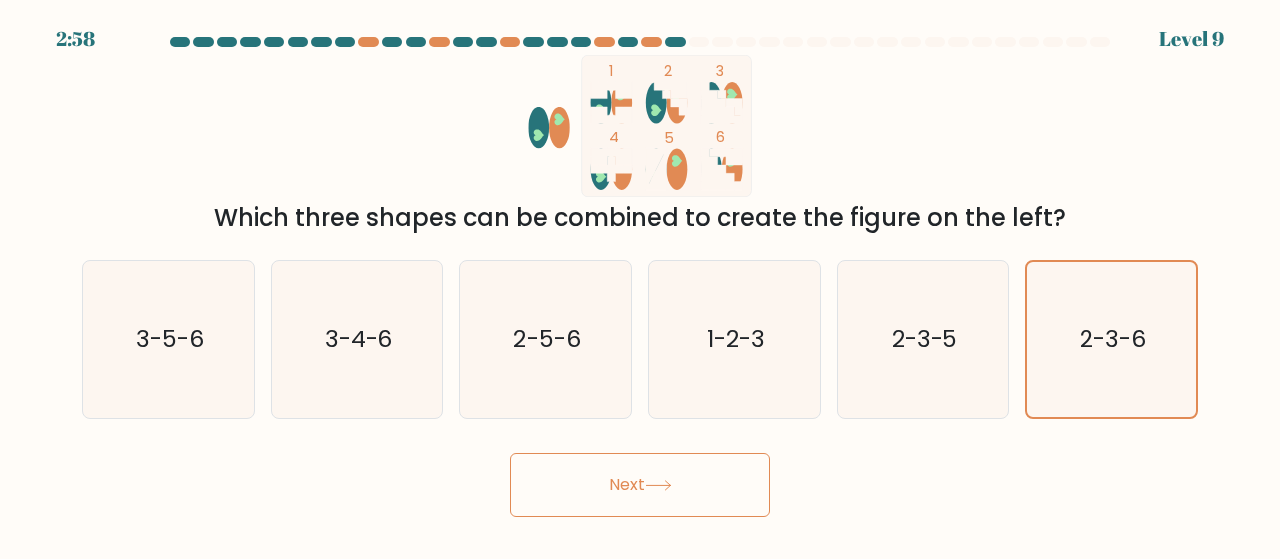 click on "Next" at bounding box center (640, 485) 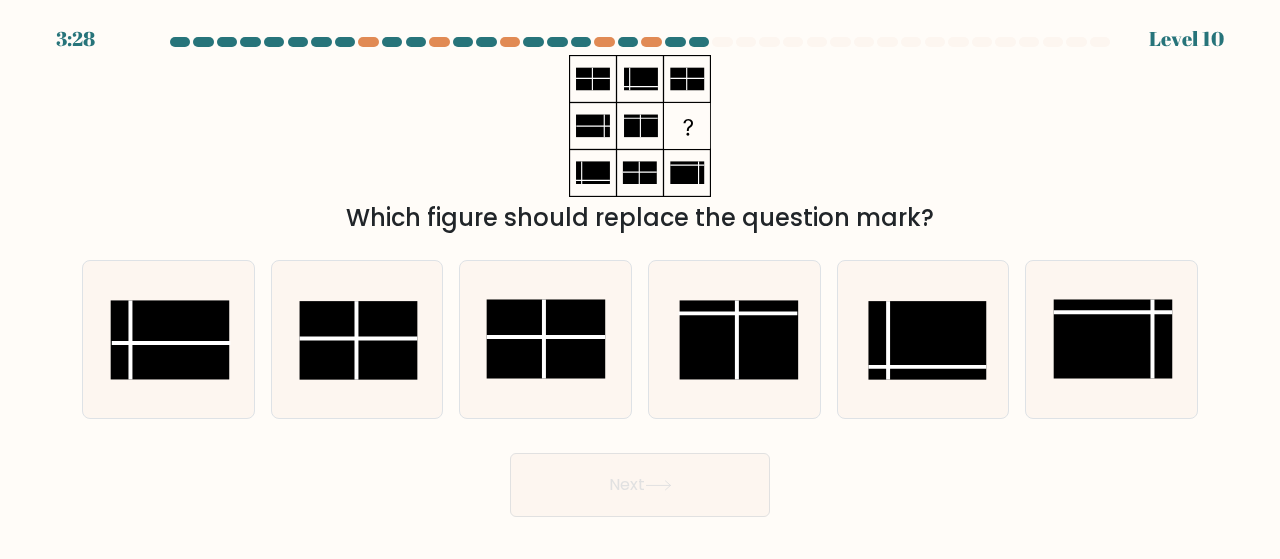 drag, startPoint x: 880, startPoint y: 239, endPoint x: 376, endPoint y: 93, distance: 524.7209 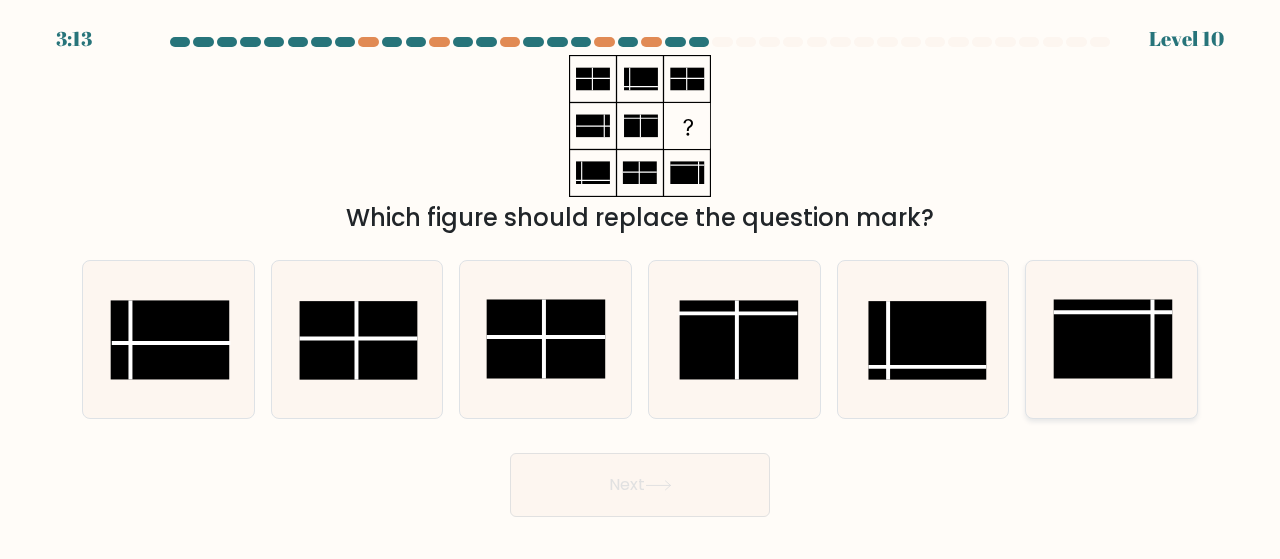 click at bounding box center (1113, 339) 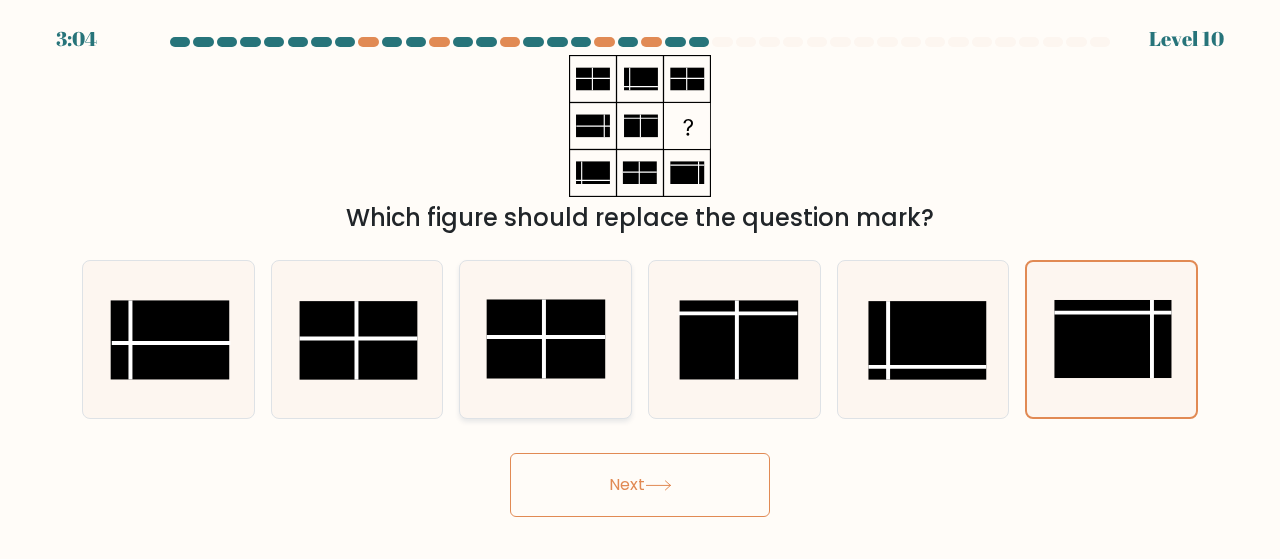 click at bounding box center [545, 339] 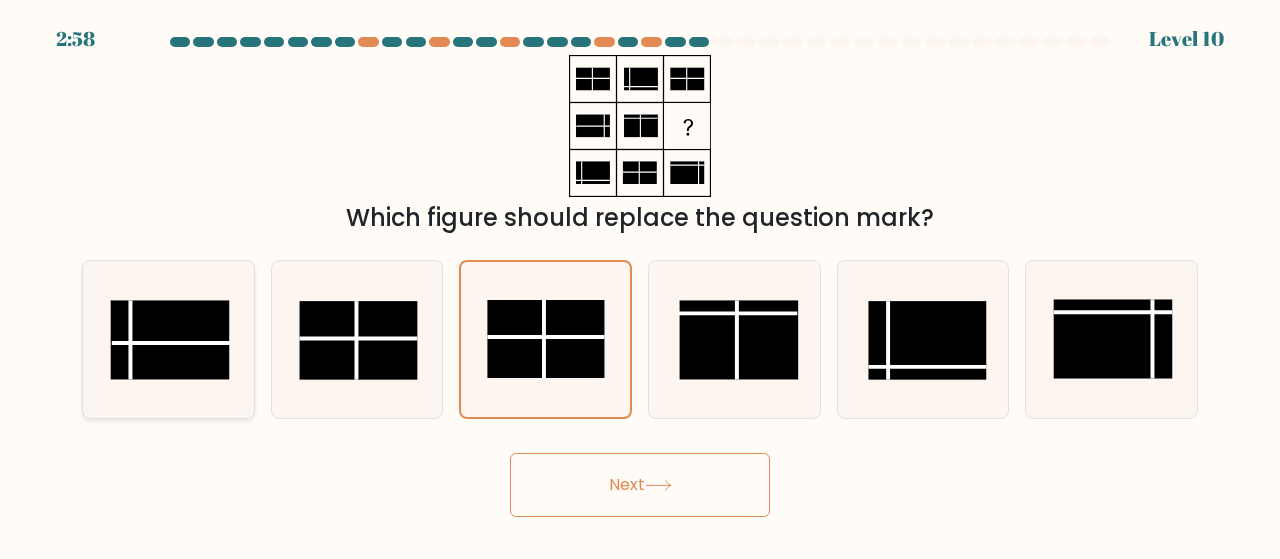click at bounding box center [170, 340] 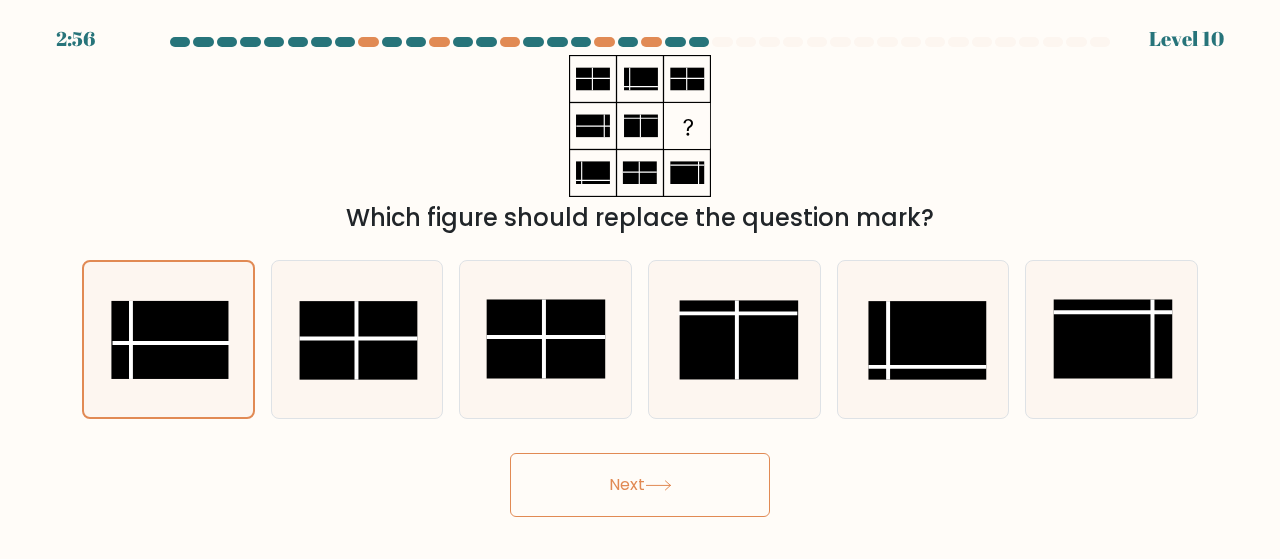 click on "Next" at bounding box center (640, 485) 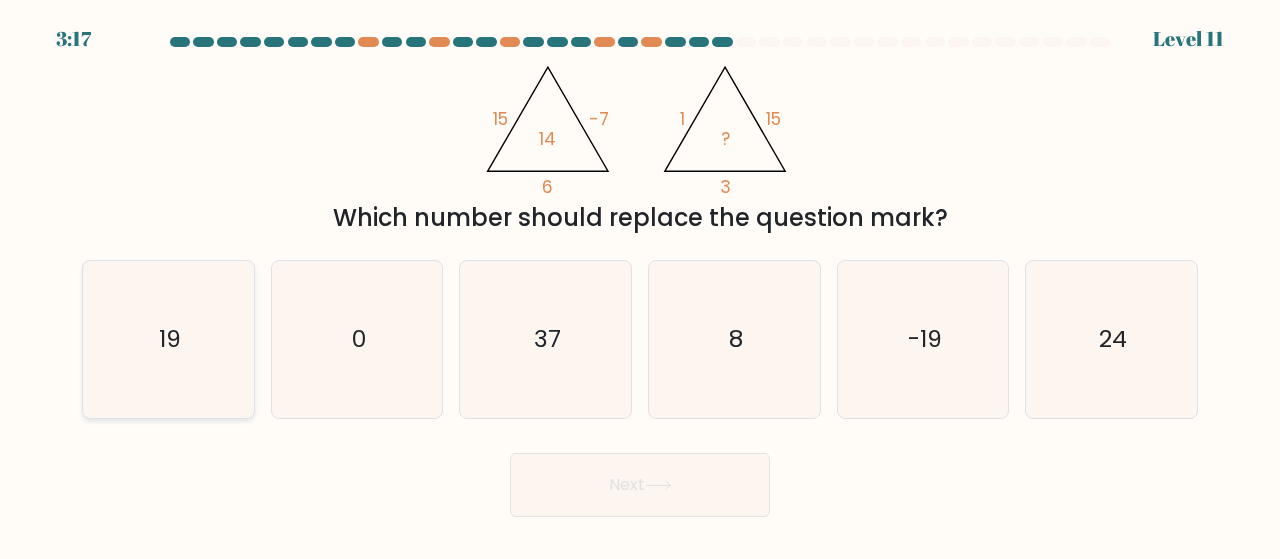 click on "19" at bounding box center [168, 339] 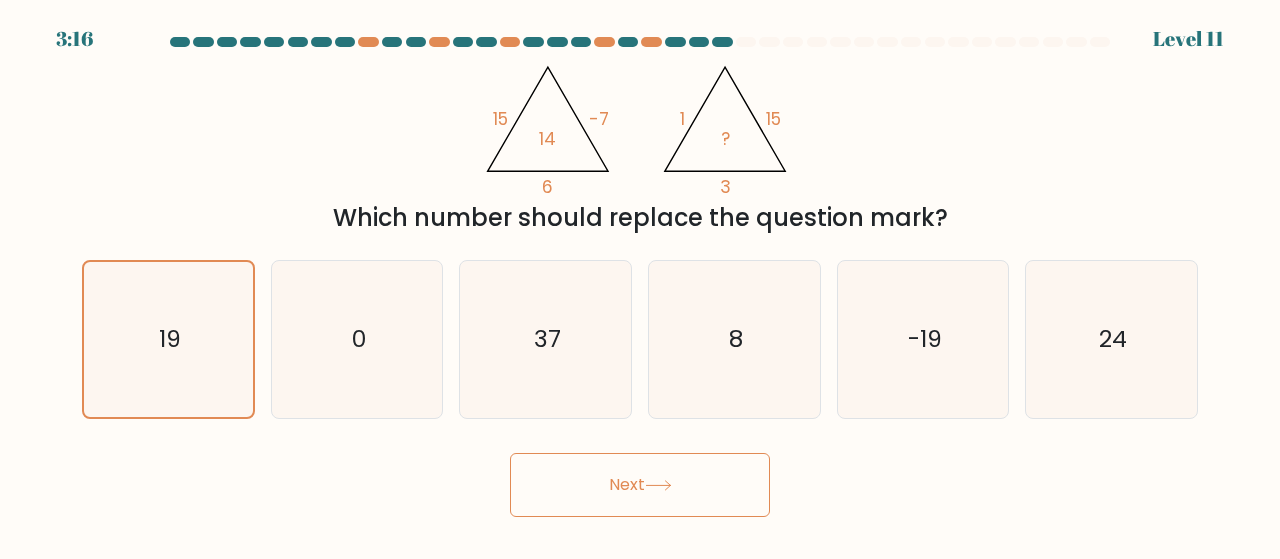 click on "Next" at bounding box center [640, 485] 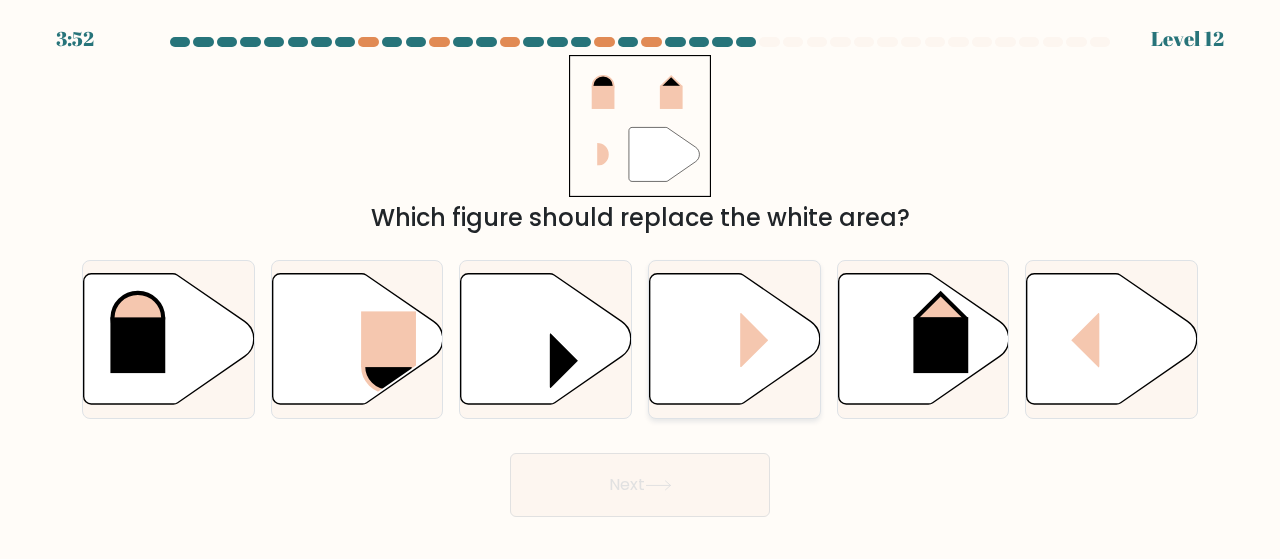 click at bounding box center [735, 338] 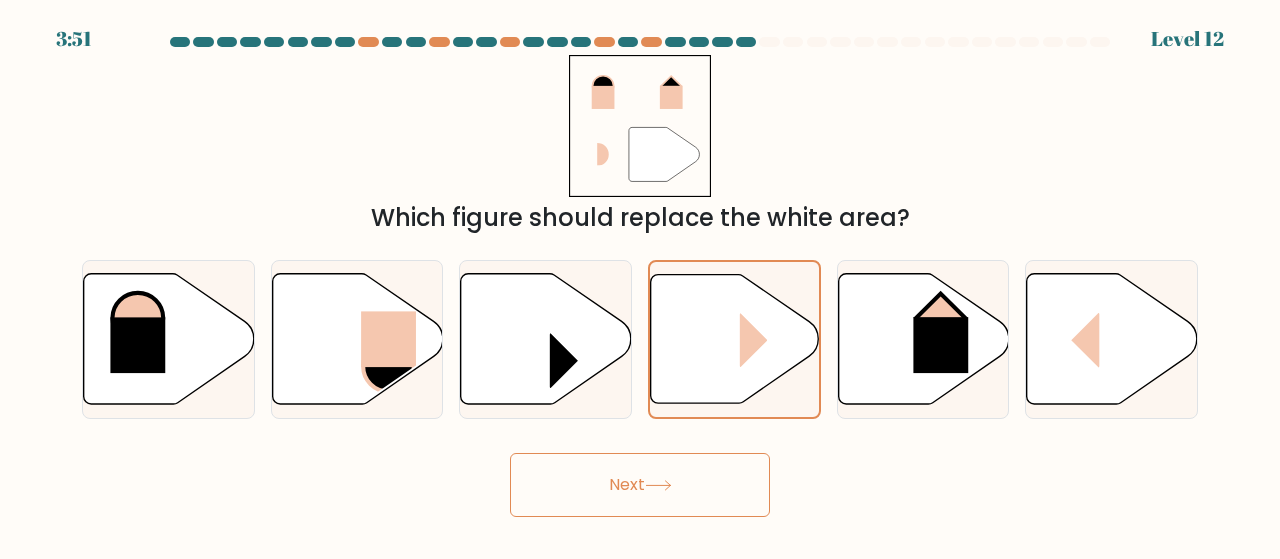 click on "Next" at bounding box center (640, 485) 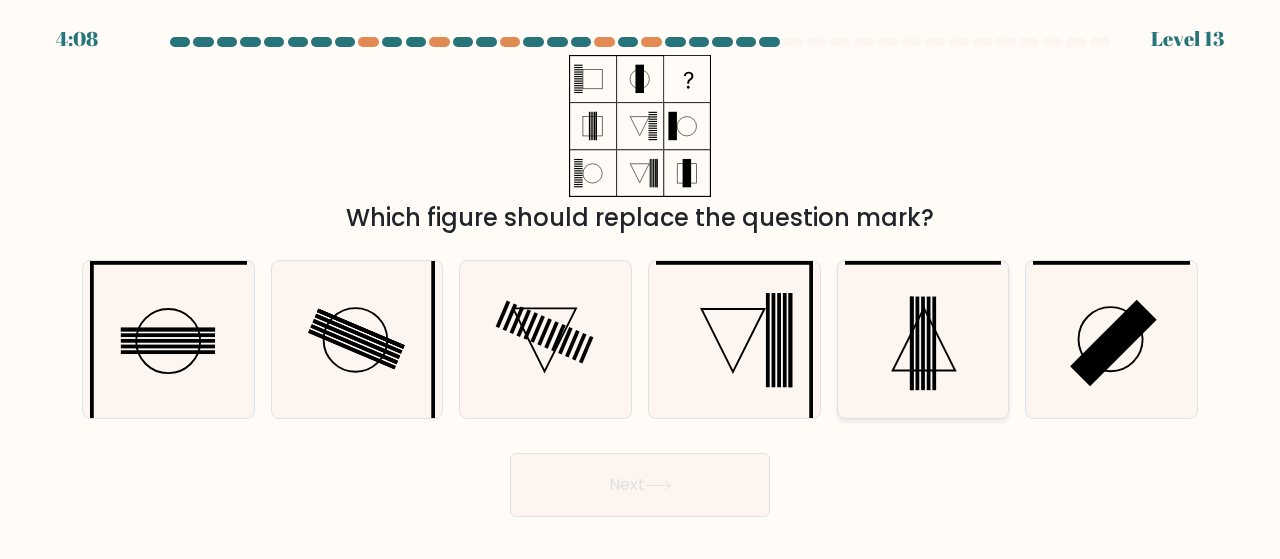 click at bounding box center (923, 344) 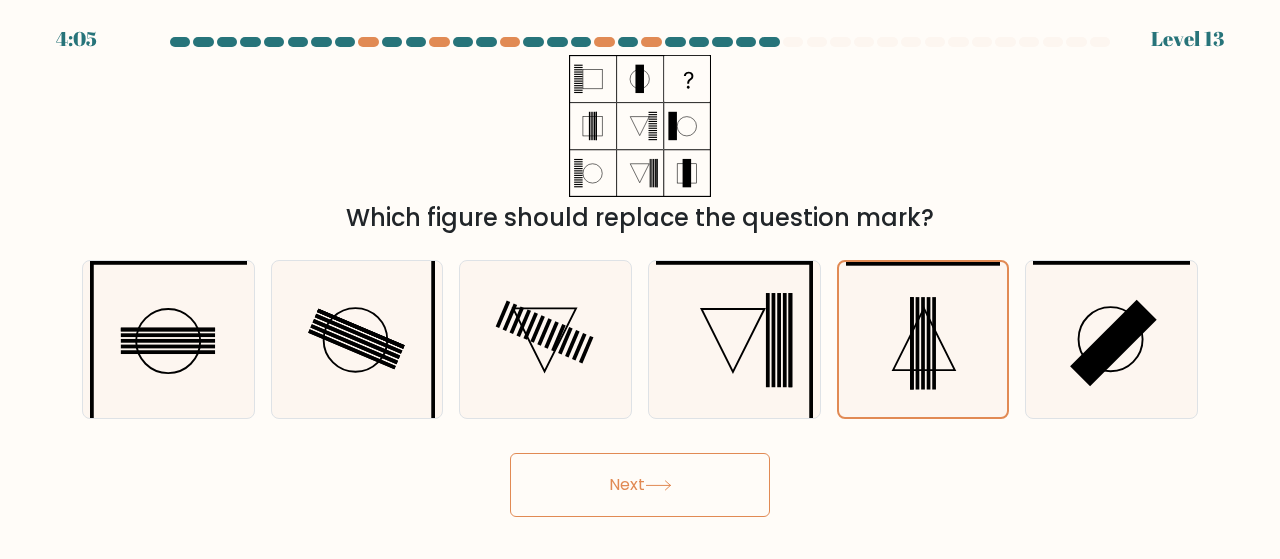 click on "Next" at bounding box center (640, 485) 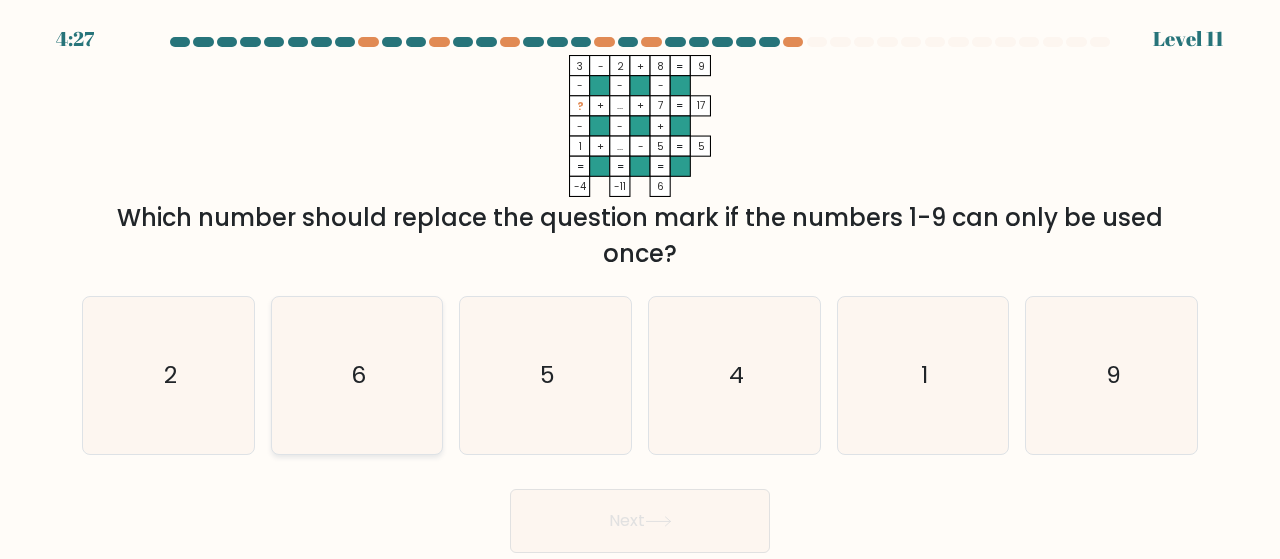 click on "6" at bounding box center [357, 375] 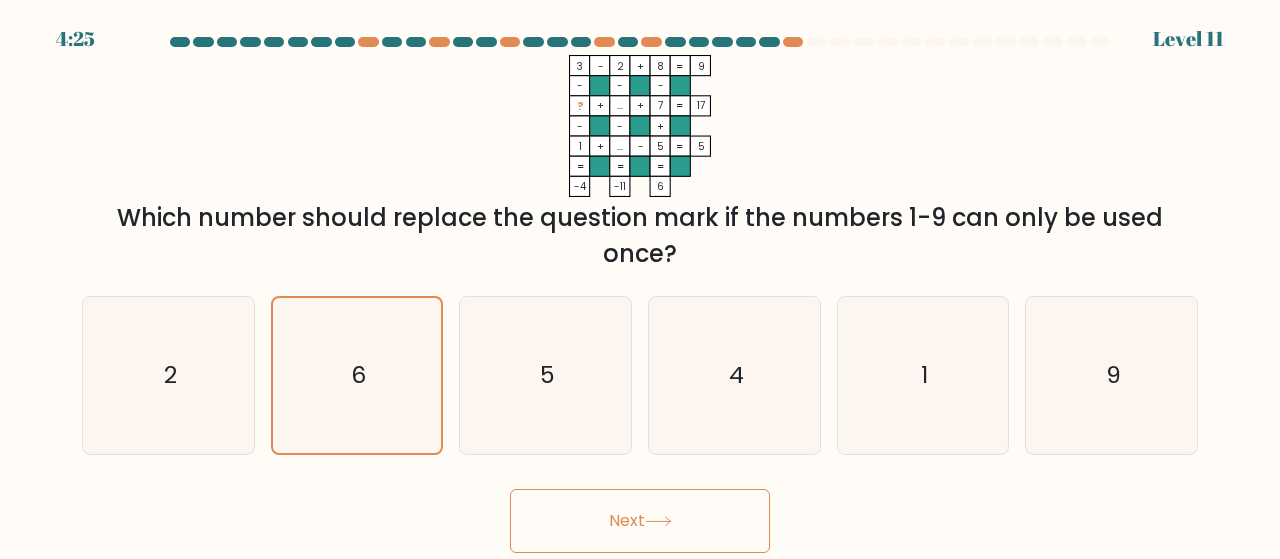 click on "Next" at bounding box center [640, 521] 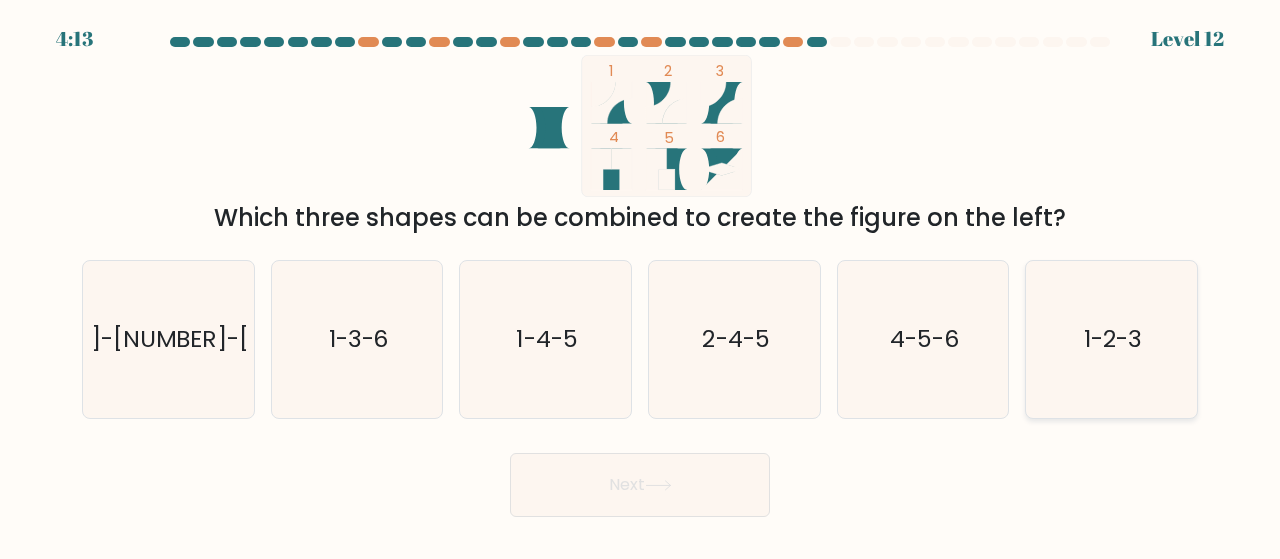 click on "1-2-3" at bounding box center [1111, 339] 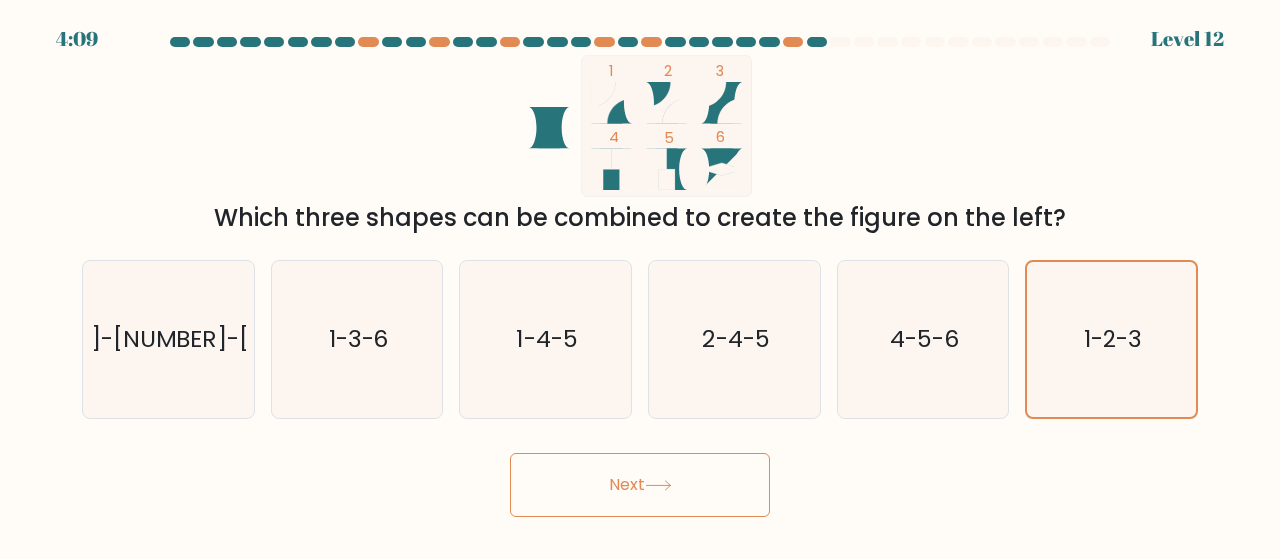 click at bounding box center (658, 485) 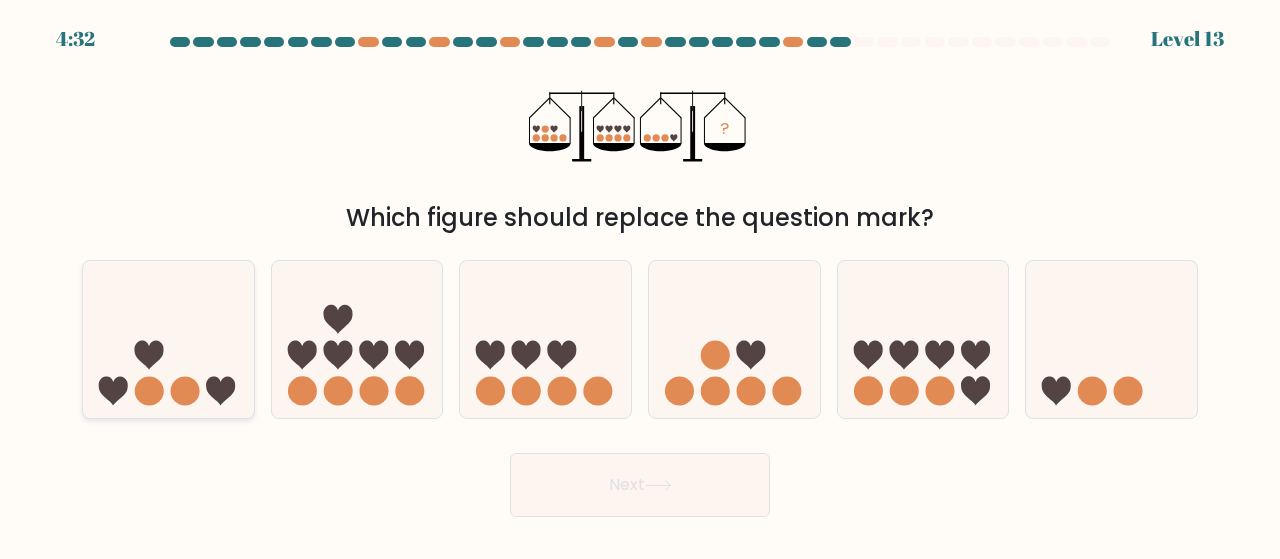 click at bounding box center [168, 339] 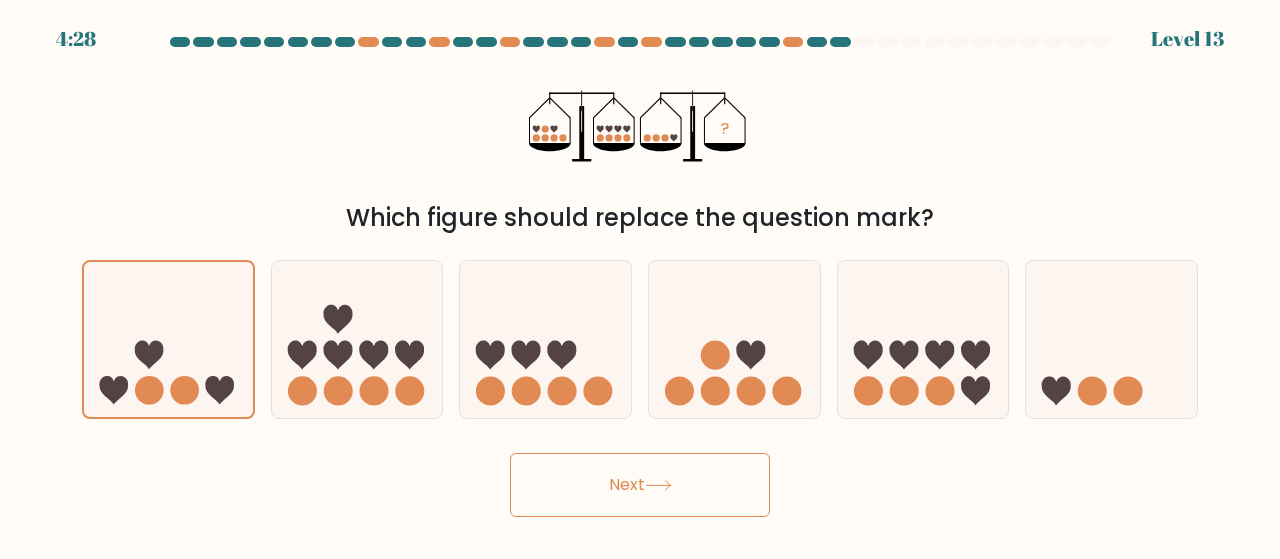 click on "Next" at bounding box center (640, 485) 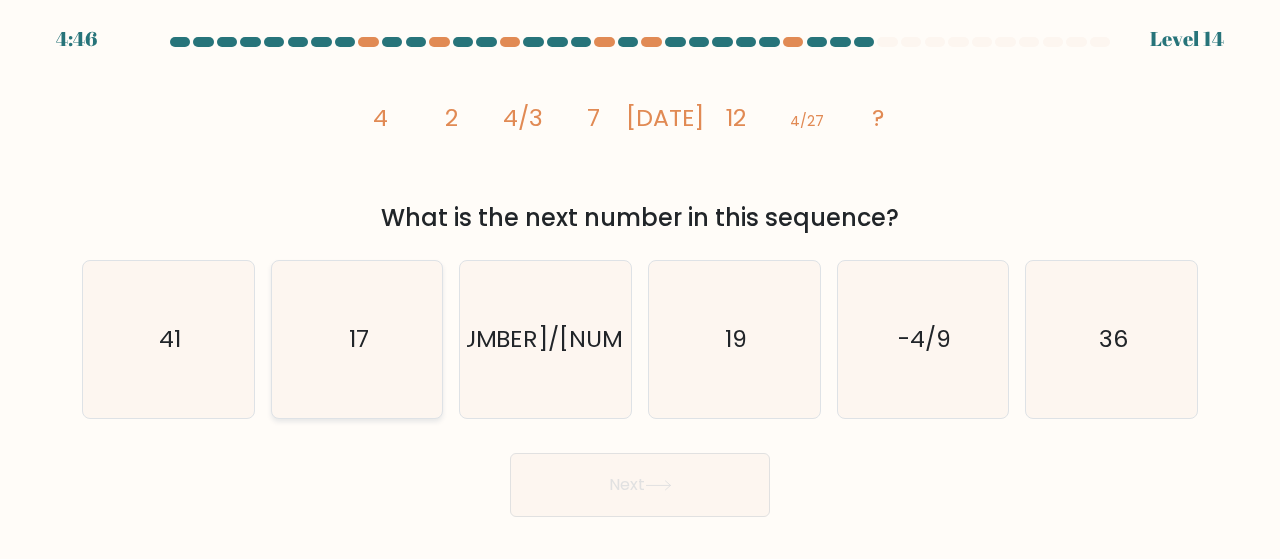 click on "17" at bounding box center (357, 339) 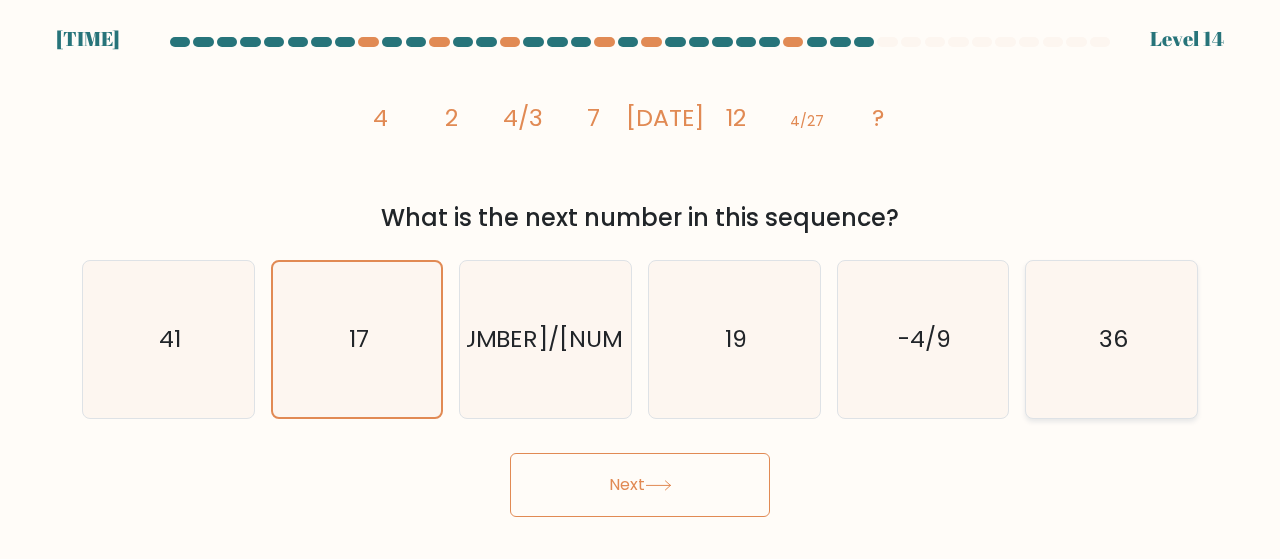 click on "36" at bounding box center [1111, 339] 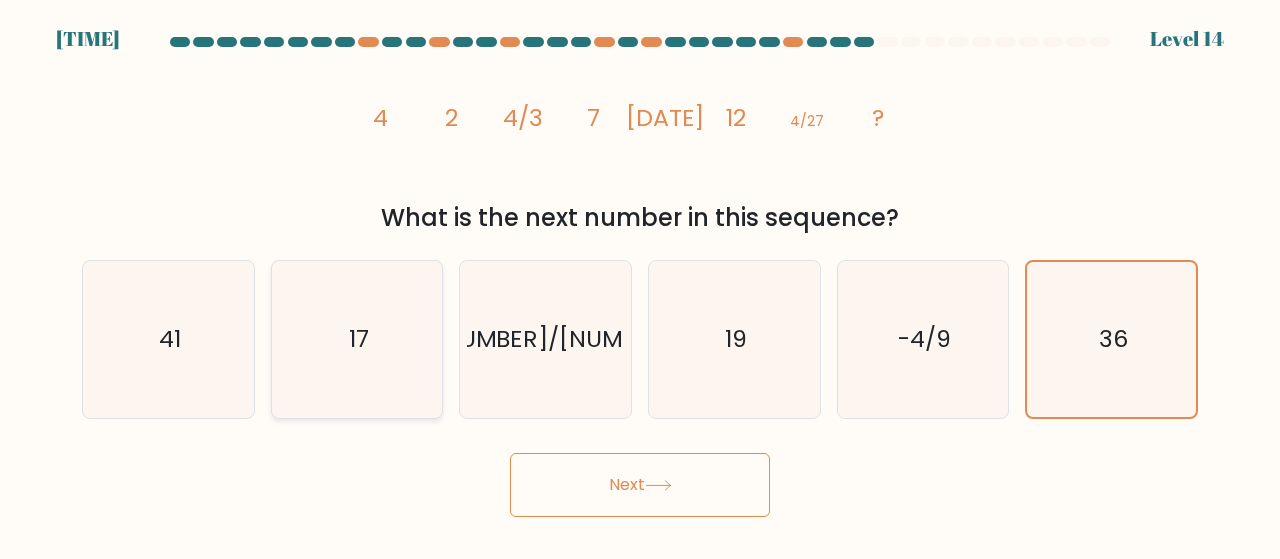 click on "17" at bounding box center [357, 339] 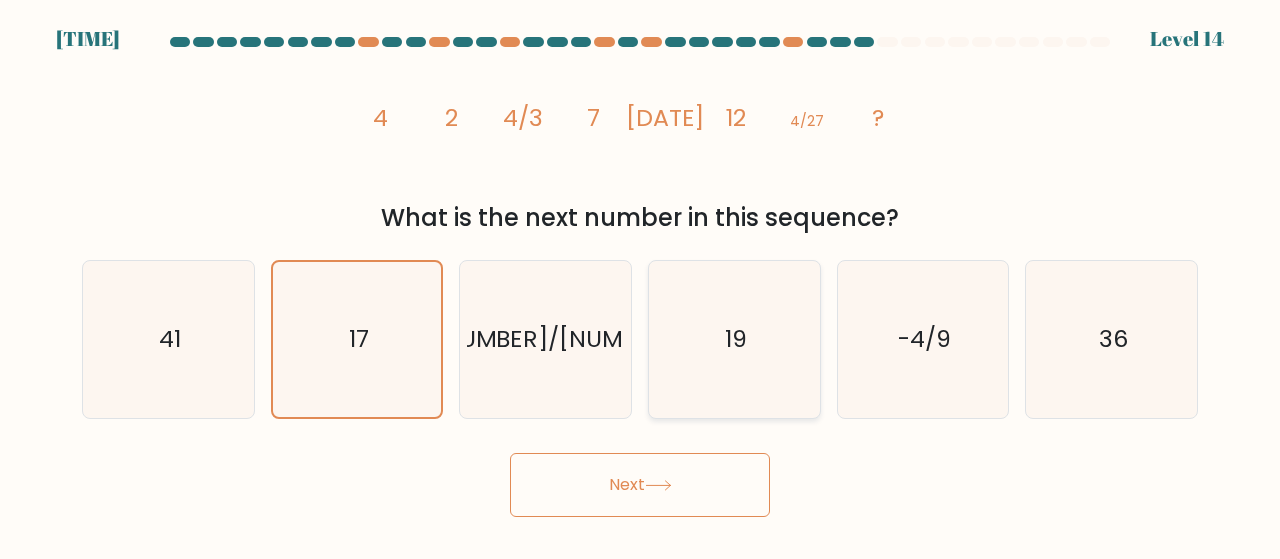 click on "19" at bounding box center [734, 339] 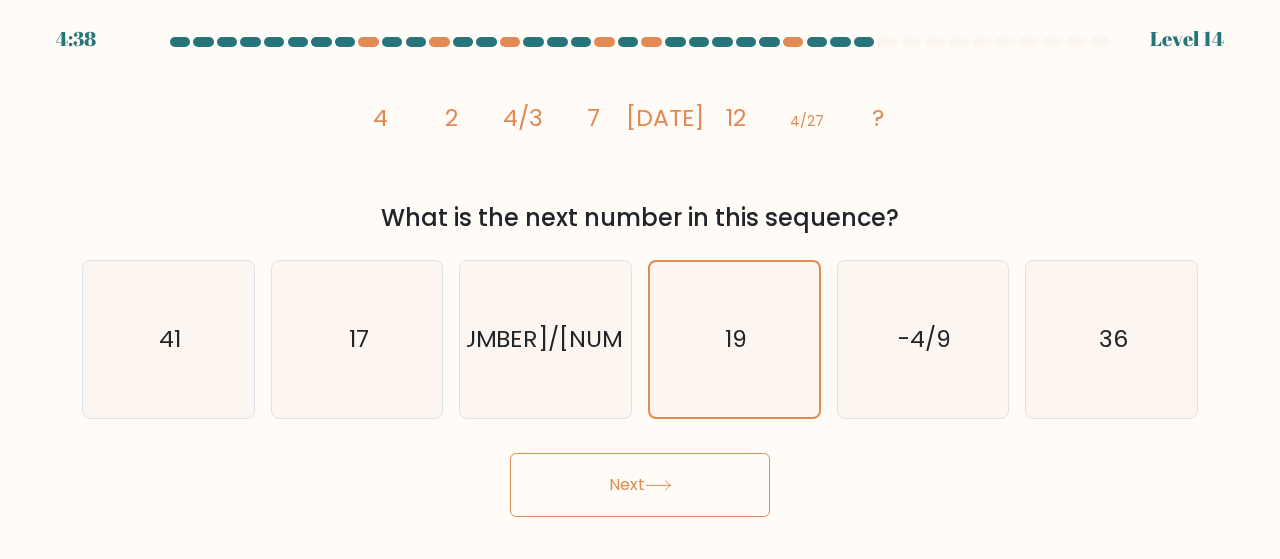 drag, startPoint x: 694, startPoint y: 500, endPoint x: 692, endPoint y: 490, distance: 10.198039 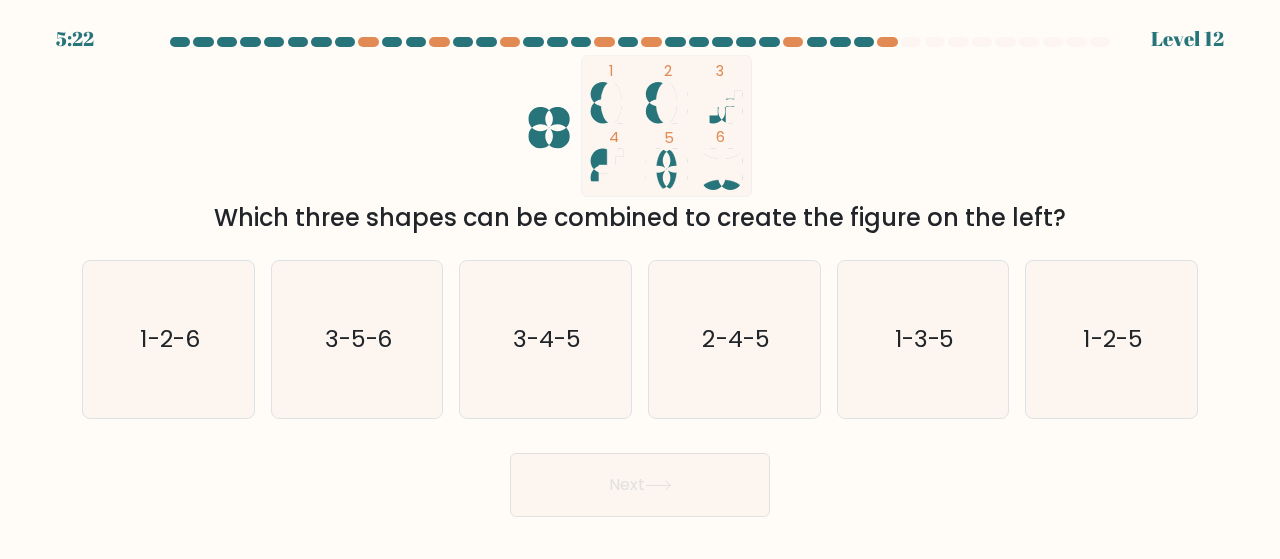 click on "Next" at bounding box center (640, 485) 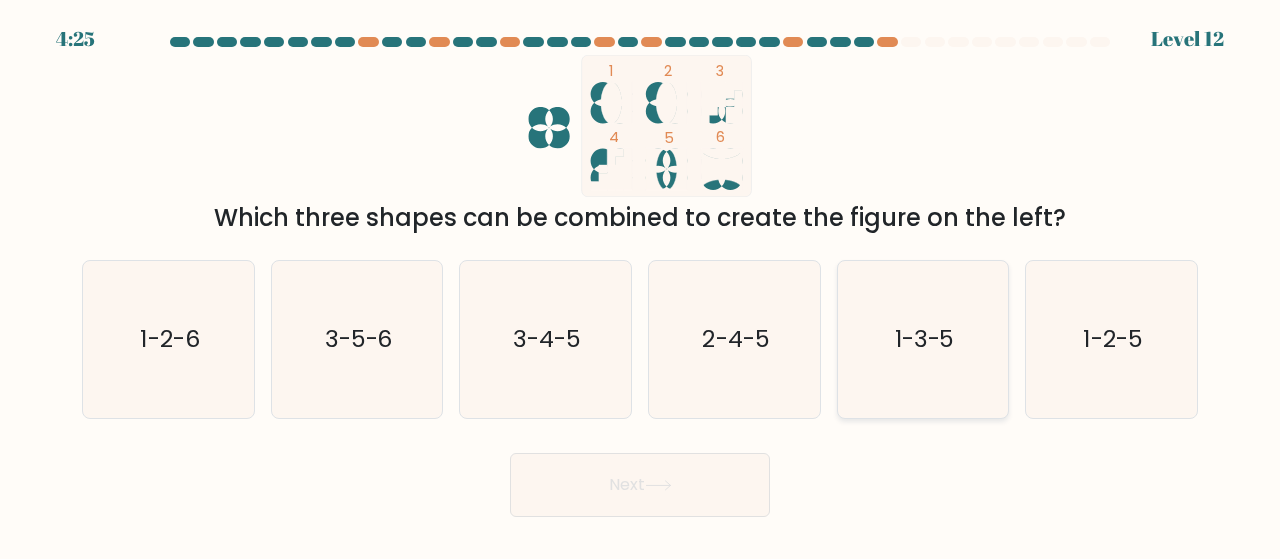 click on "1-3-5" at bounding box center [923, 339] 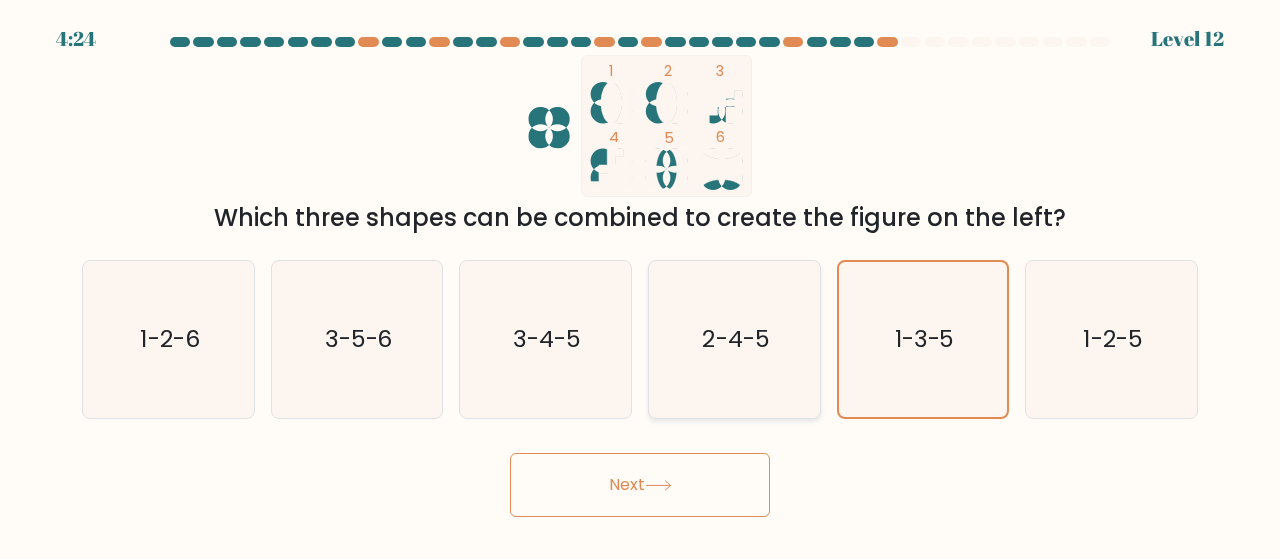 click on "2-4-5" at bounding box center [735, 339] 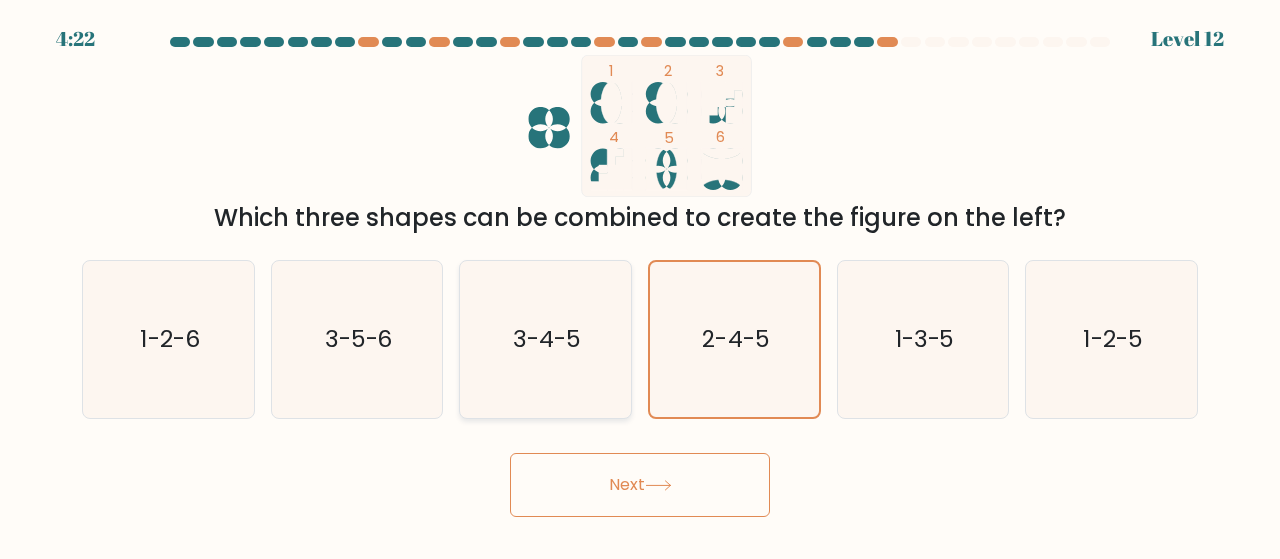 click on "3-4-5" at bounding box center (545, 339) 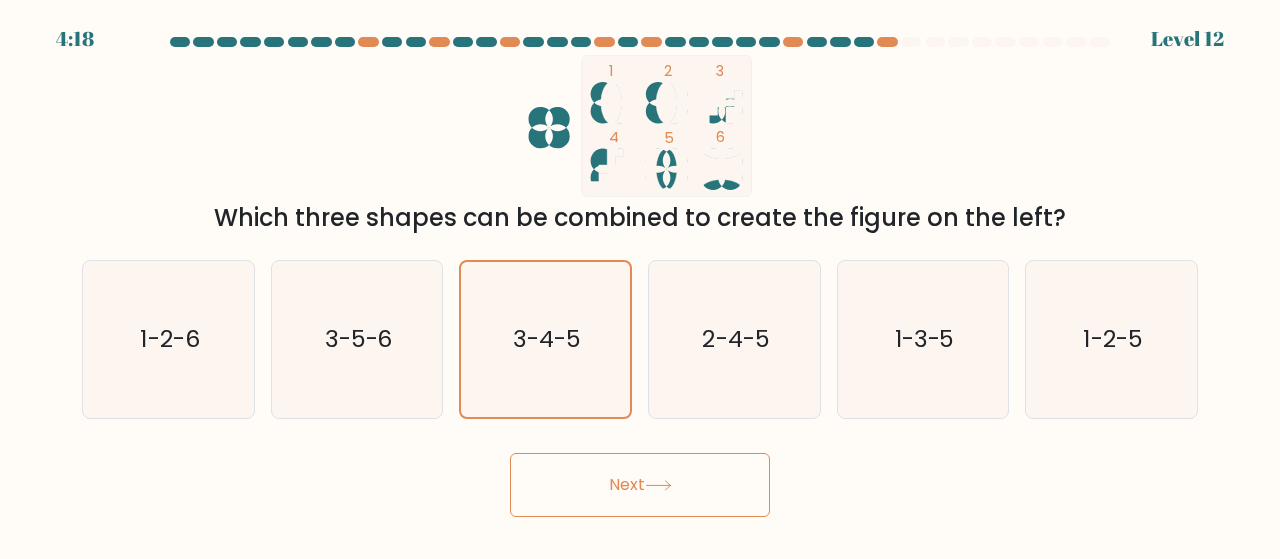click on "Next" at bounding box center [640, 485] 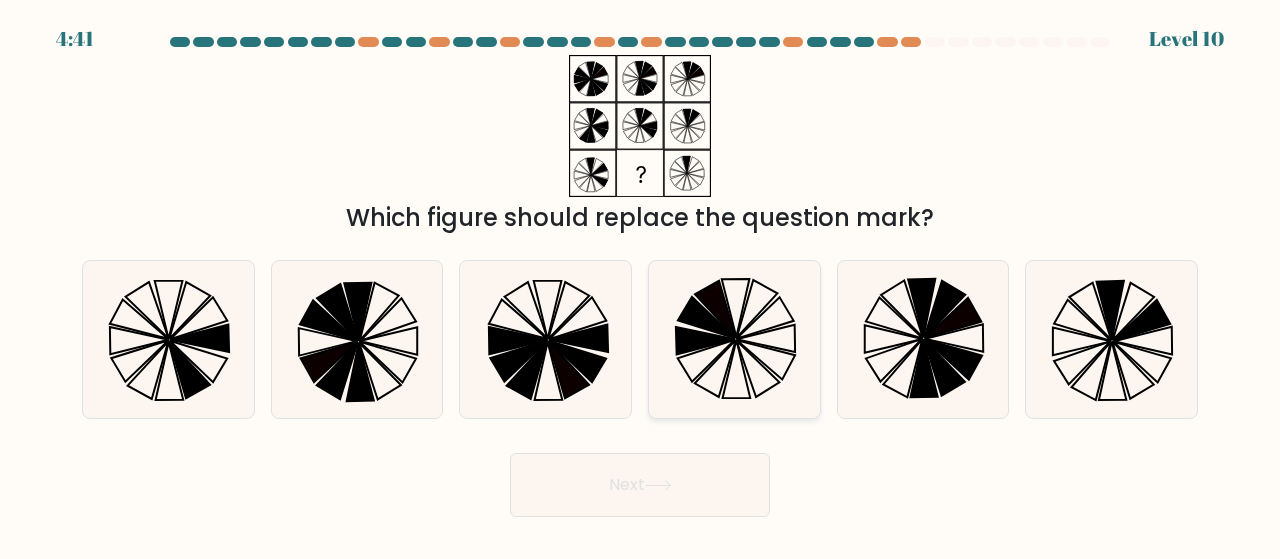 click at bounding box center [736, 369] 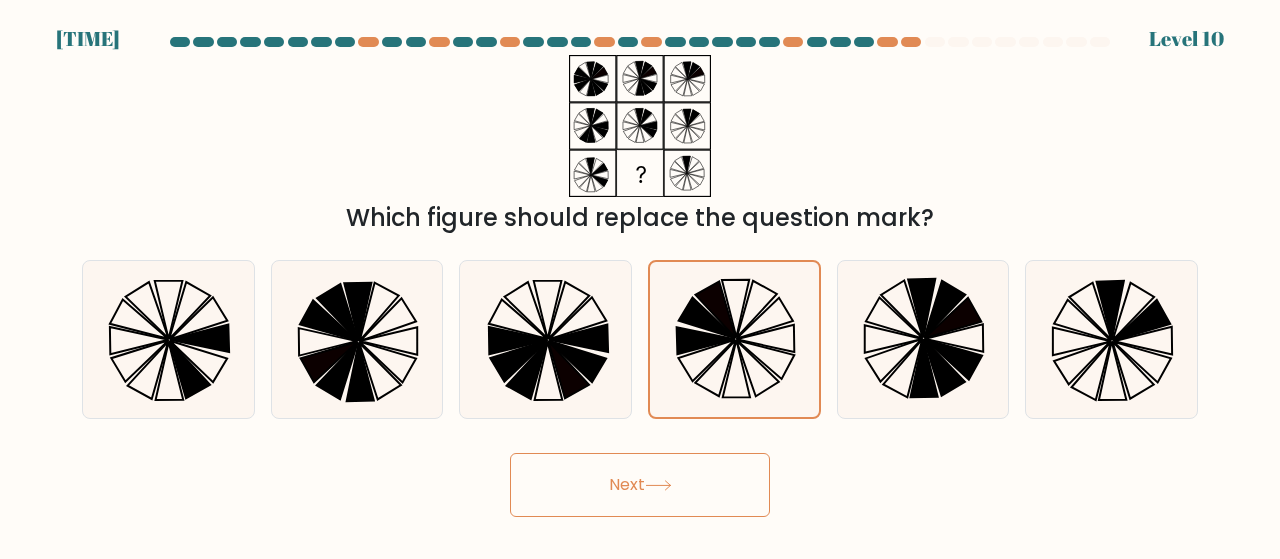click on "Next" at bounding box center (640, 485) 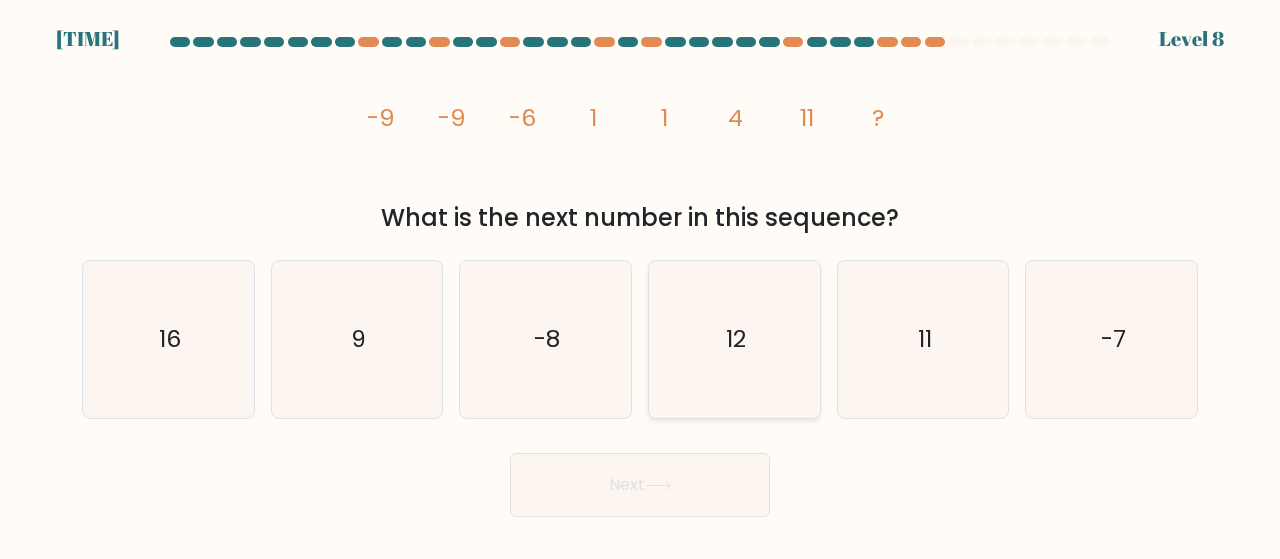 click on "12" at bounding box center [734, 339] 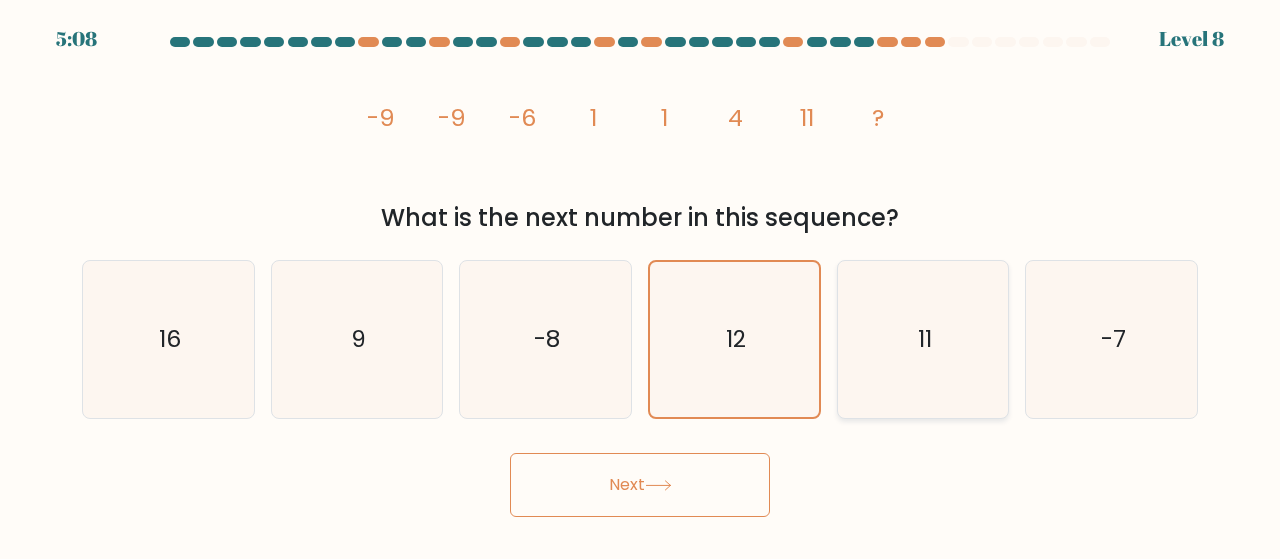 click on "11" at bounding box center [923, 339] 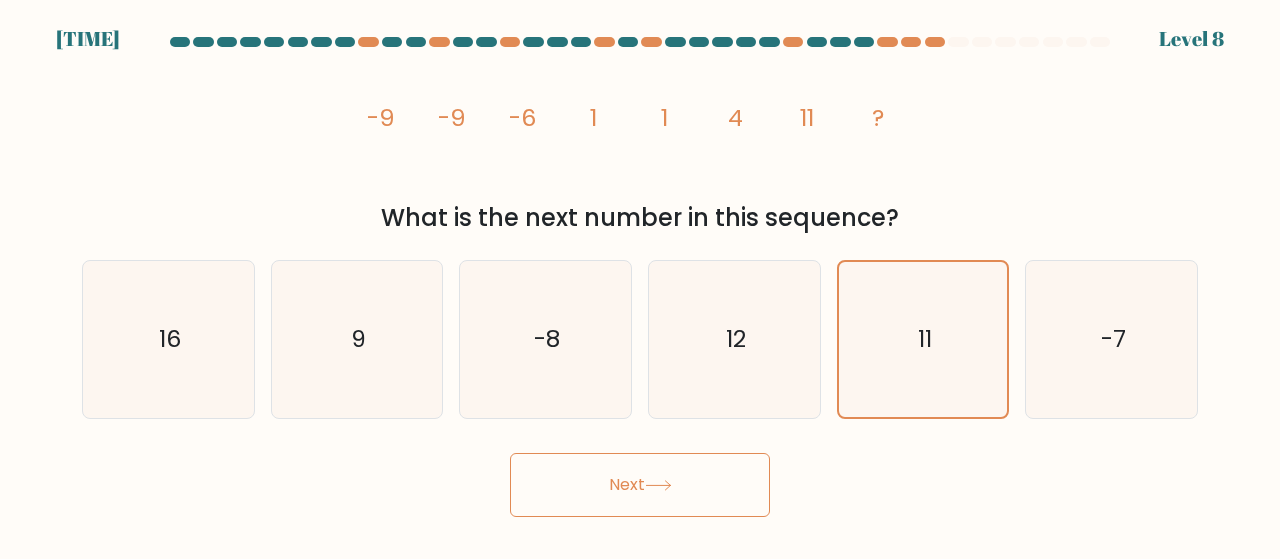click on "Next" at bounding box center [640, 485] 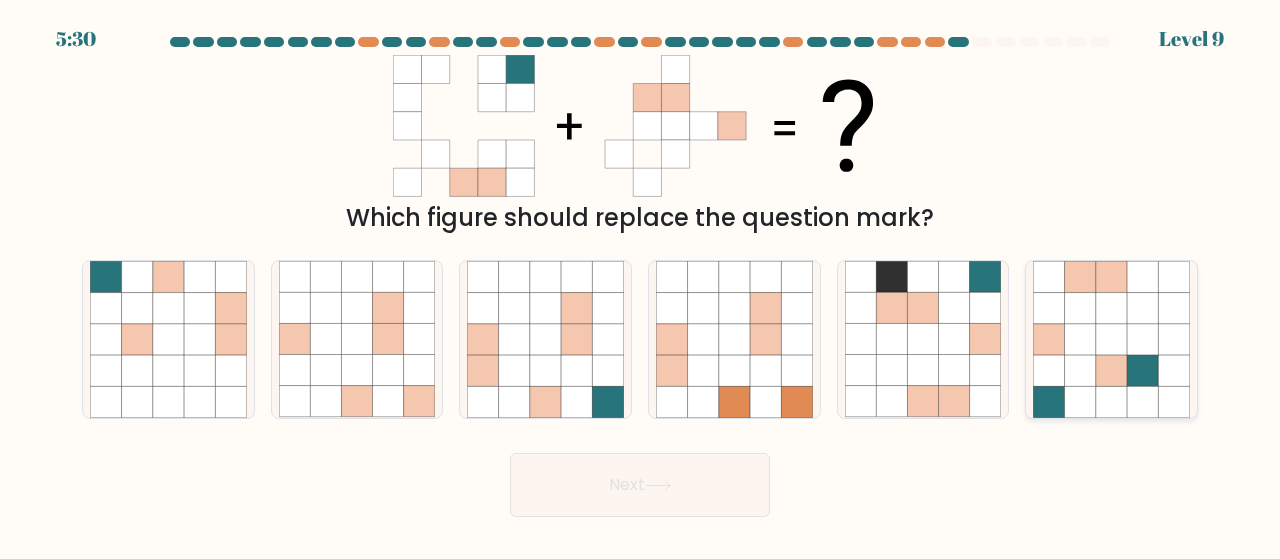 click at bounding box center (1142, 370) 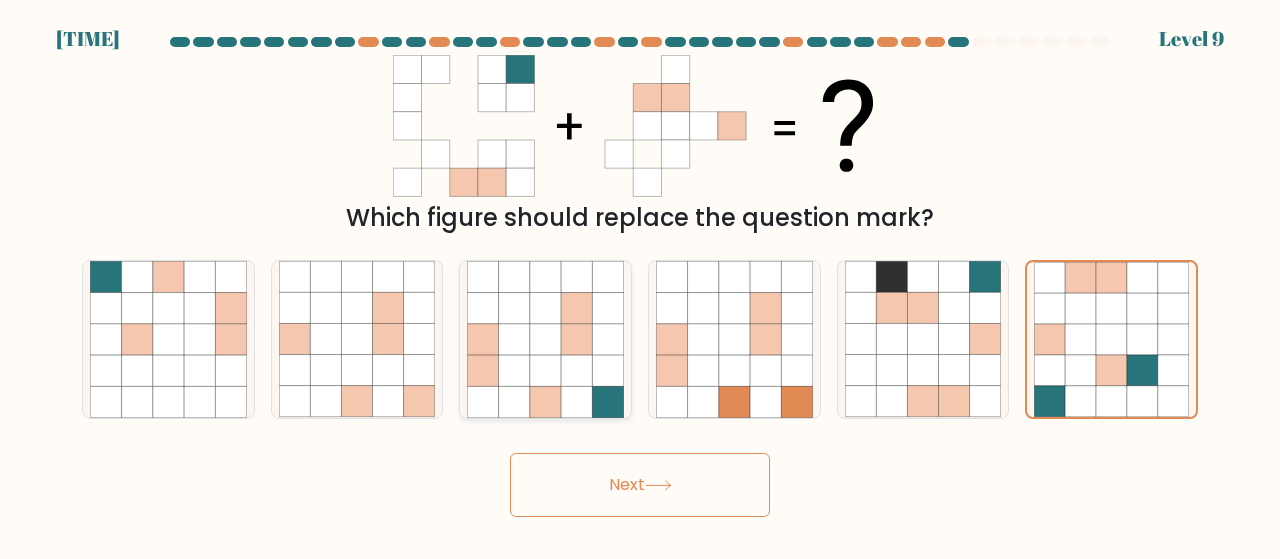 click at bounding box center (545, 339) 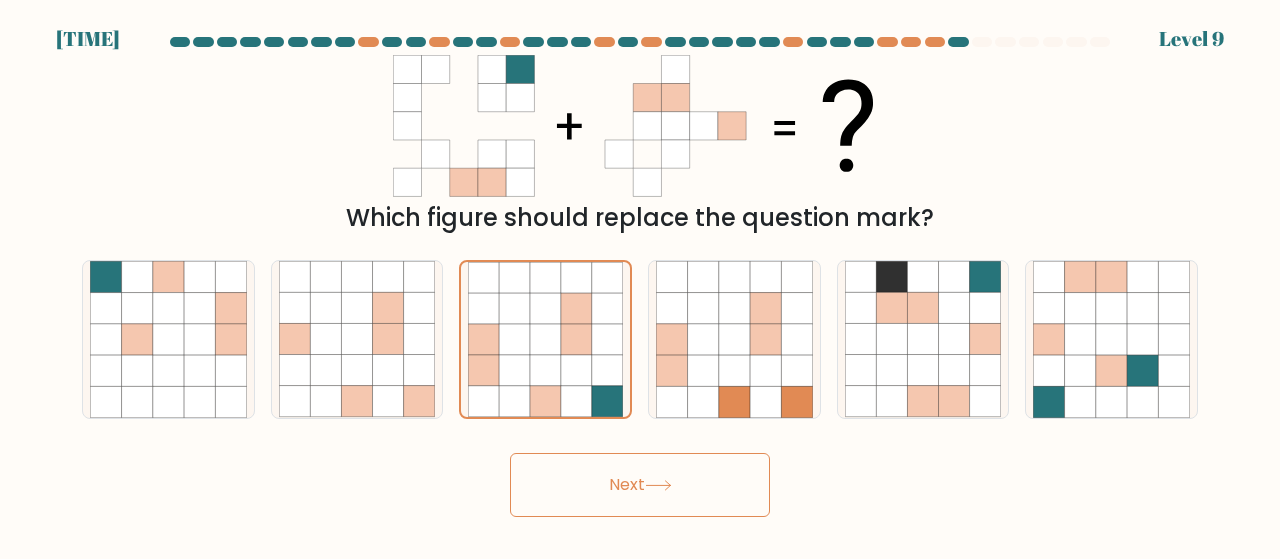 click on "Next" at bounding box center [640, 485] 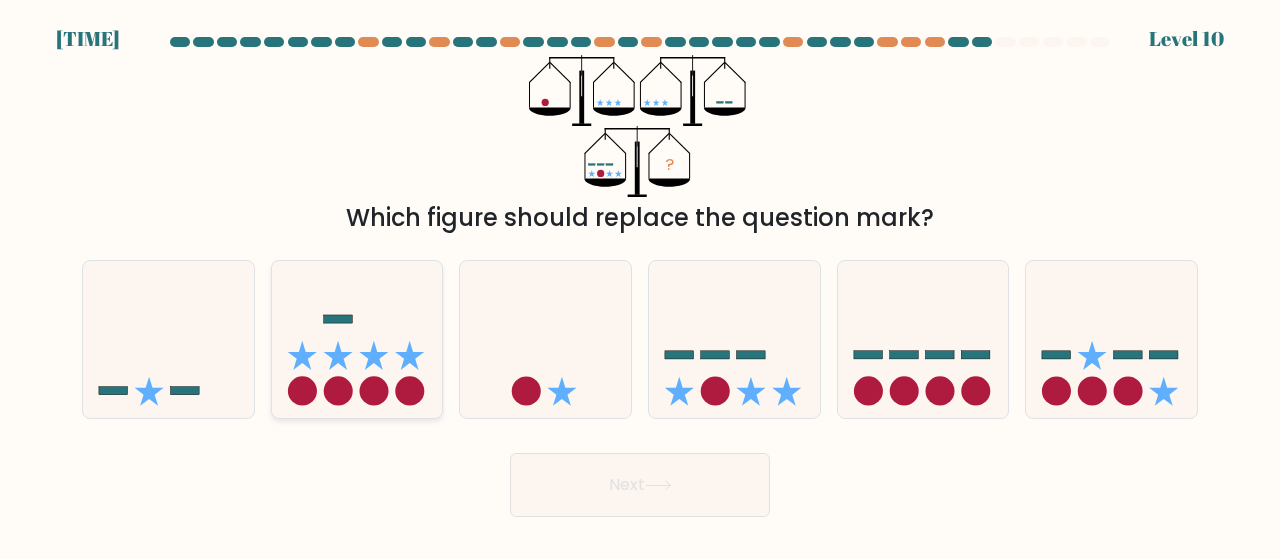 click at bounding box center (357, 339) 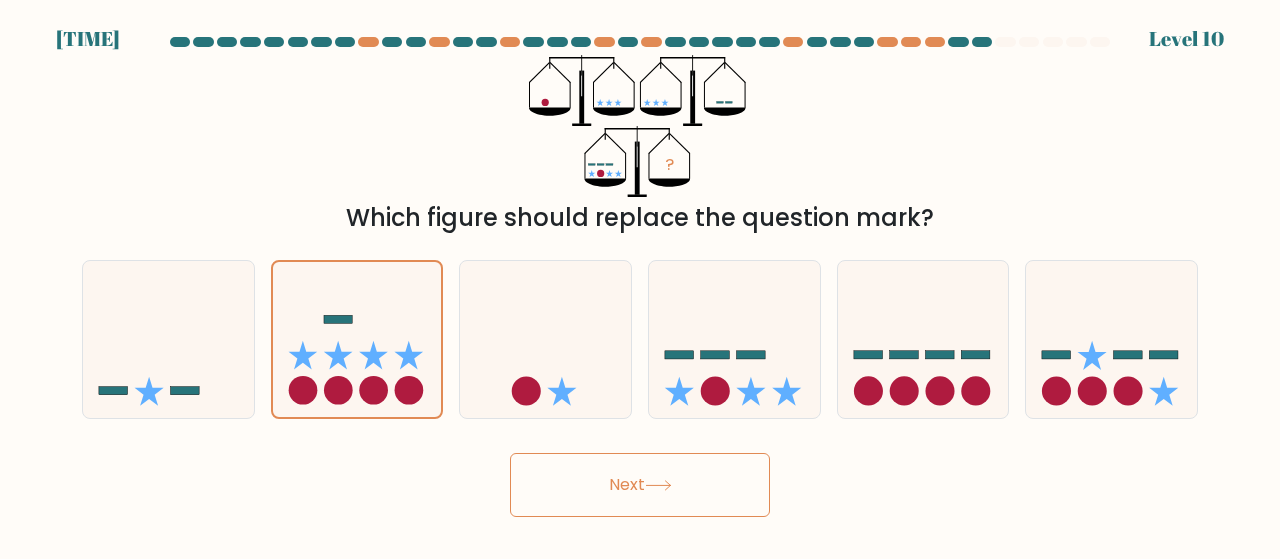 click on "Next" at bounding box center [640, 485] 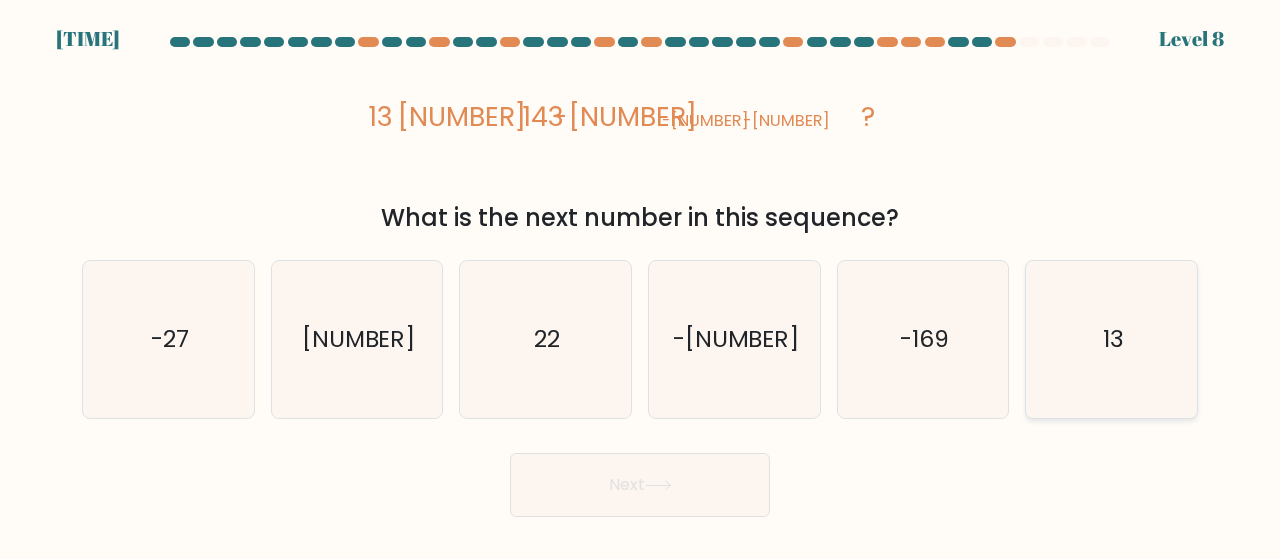 click on "13" at bounding box center (1111, 339) 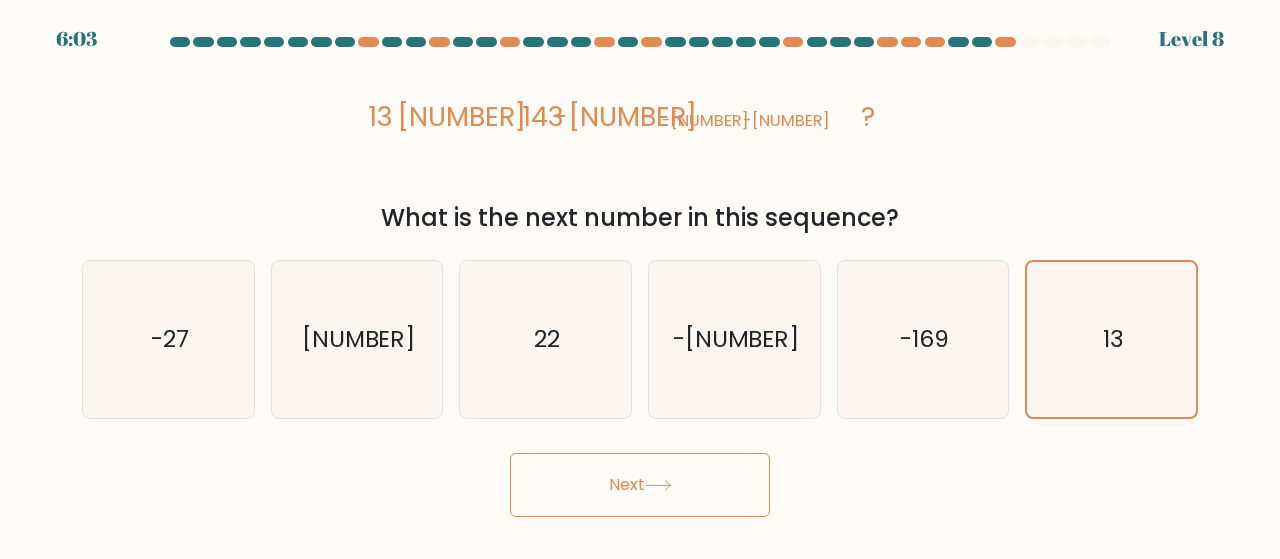 click at bounding box center [658, 485] 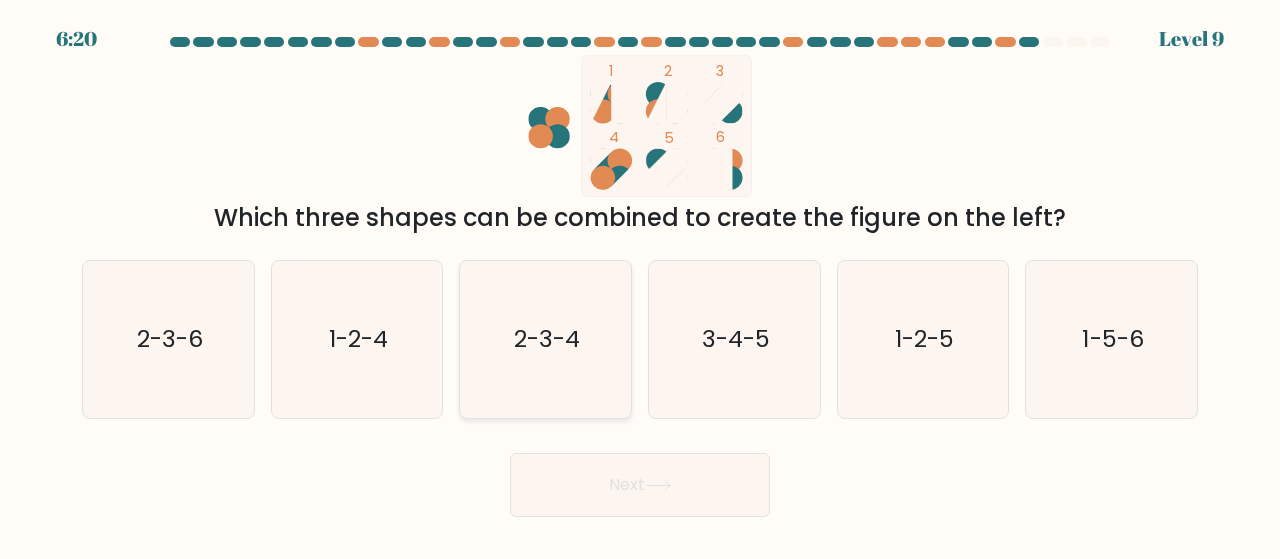 click on "2-3-4" at bounding box center [547, 339] 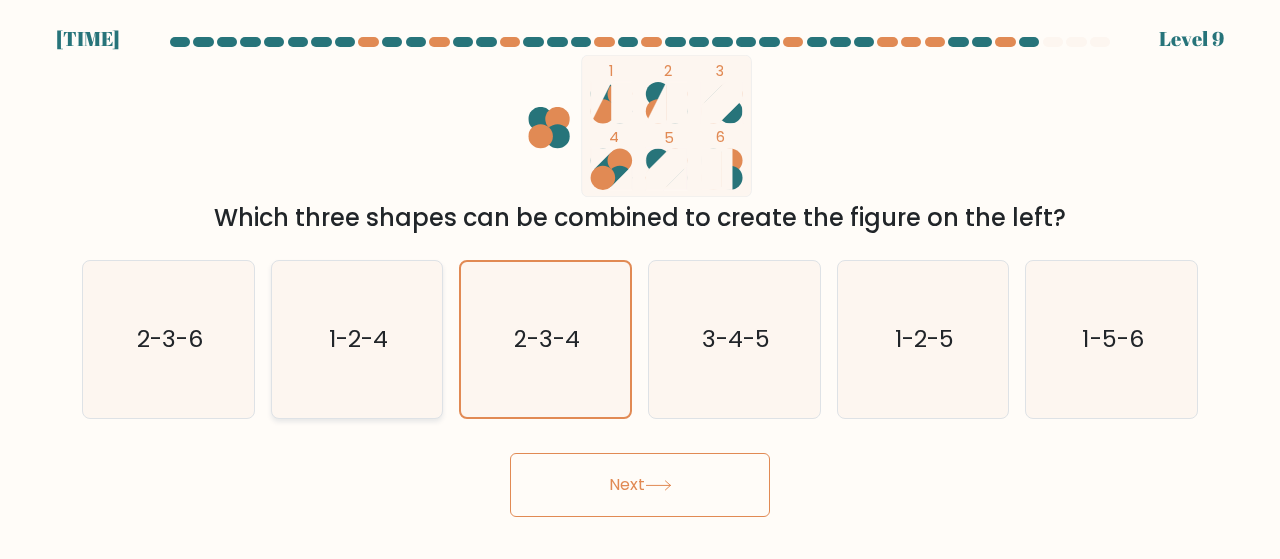 click on "1-2-4" at bounding box center (358, 339) 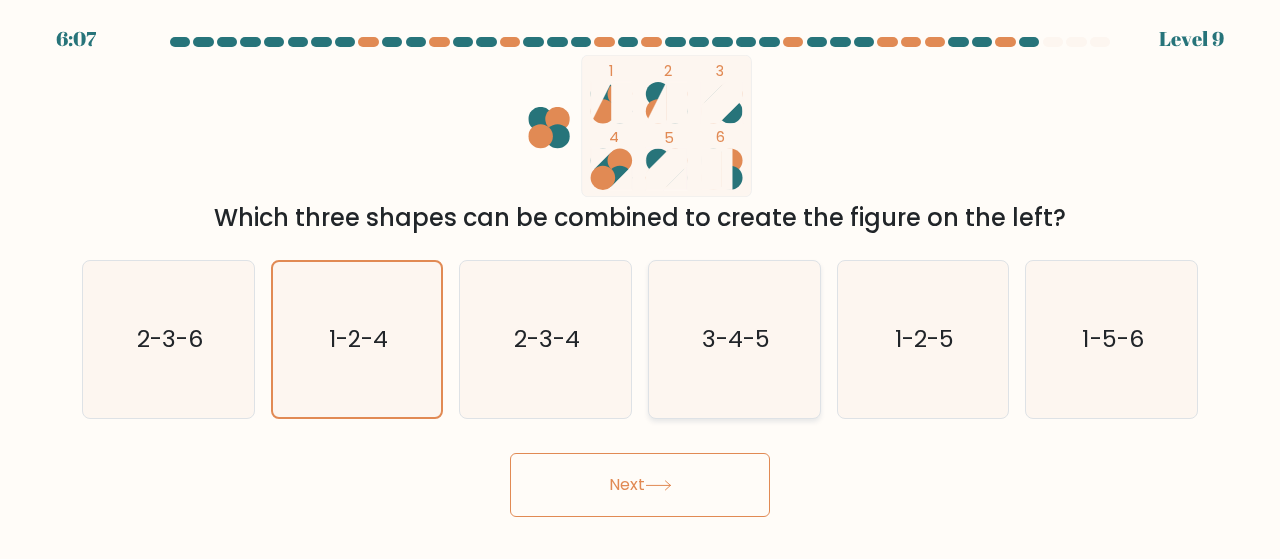 click on "3-4-5" at bounding box center [734, 339] 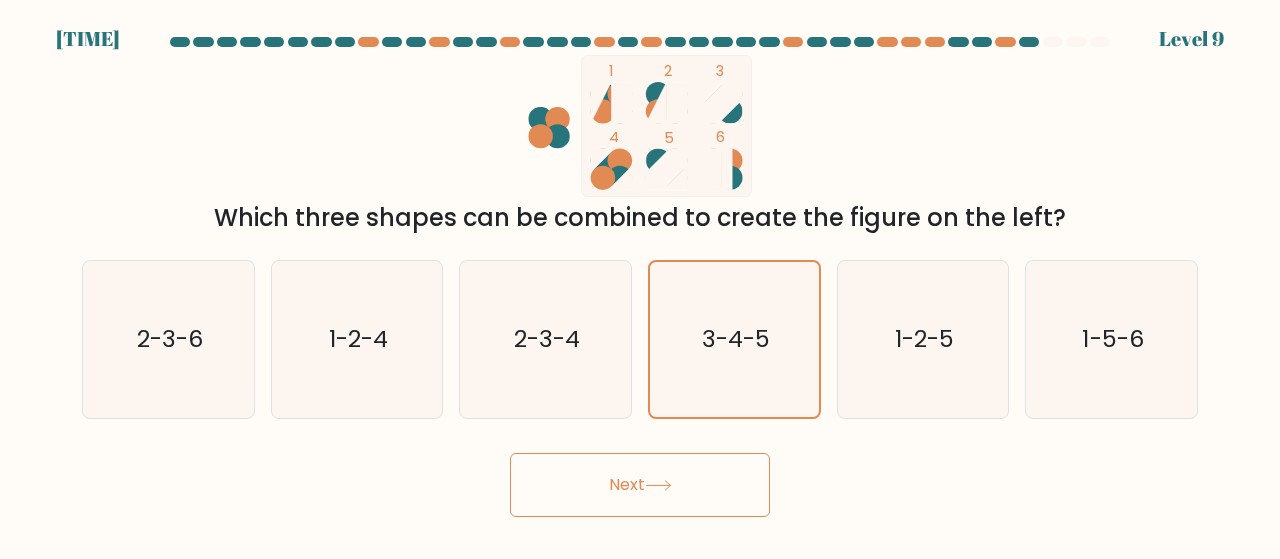 click on "Next" at bounding box center [640, 485] 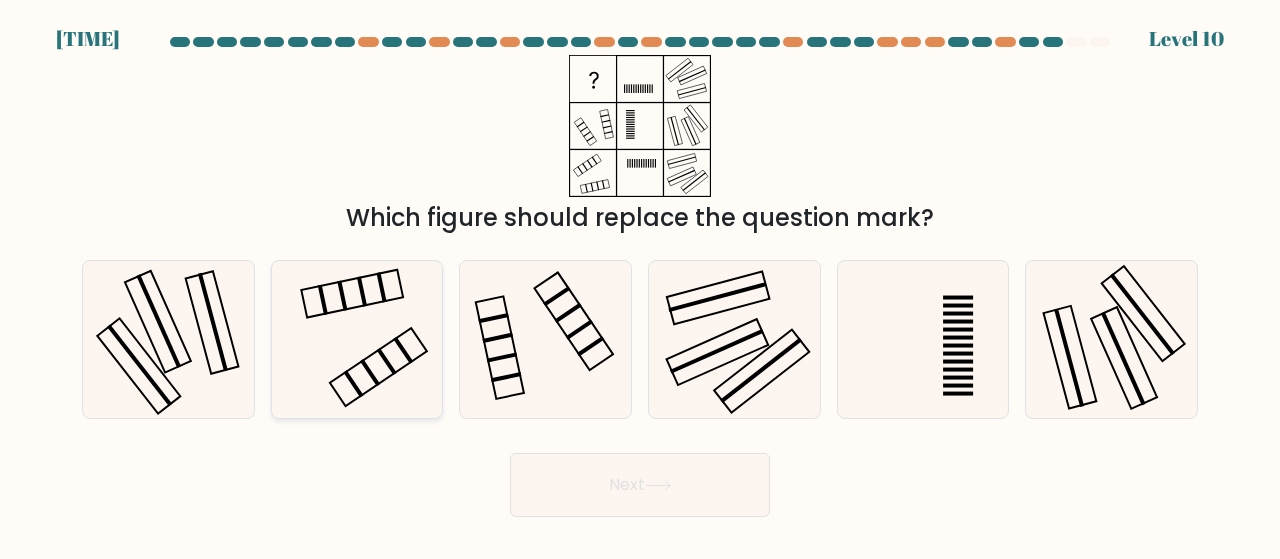 click at bounding box center (357, 339) 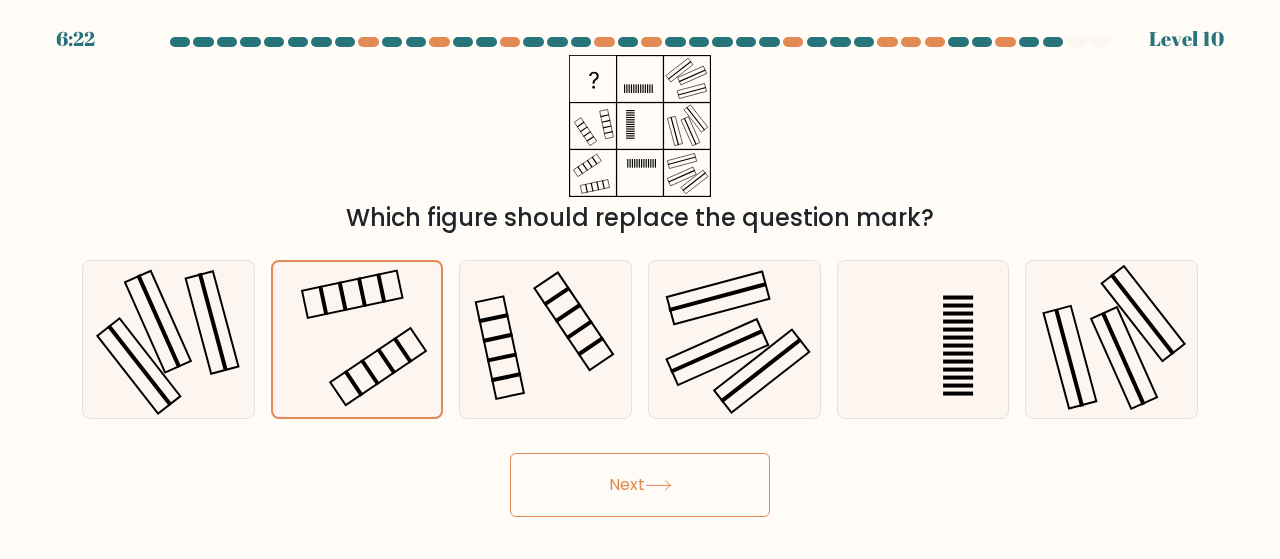 click on "Next" at bounding box center [640, 485] 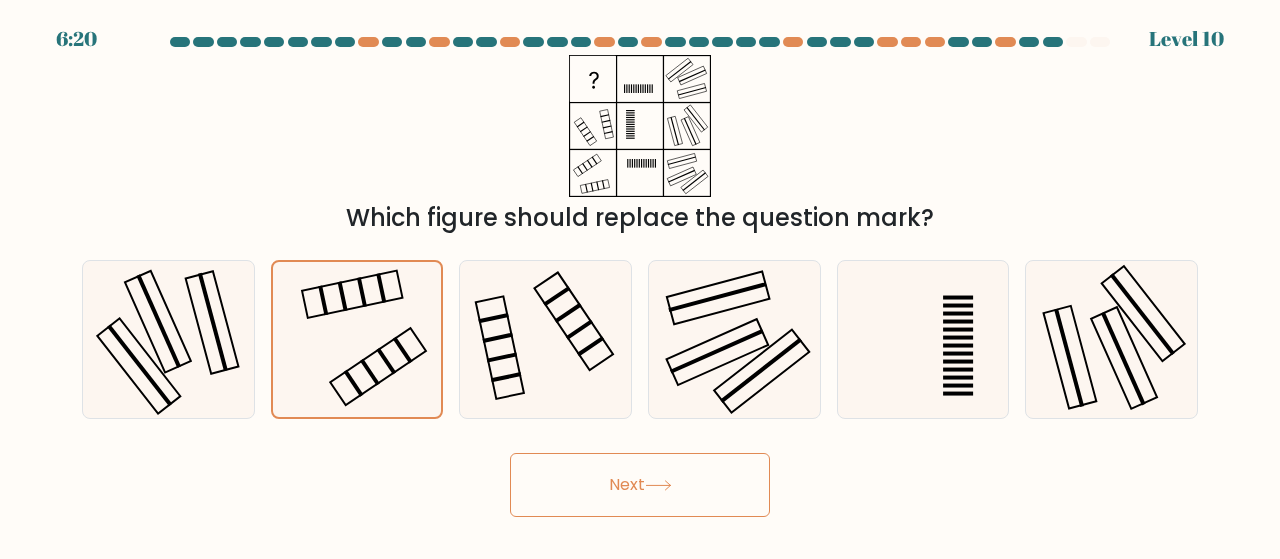 click on "Next" at bounding box center [640, 485] 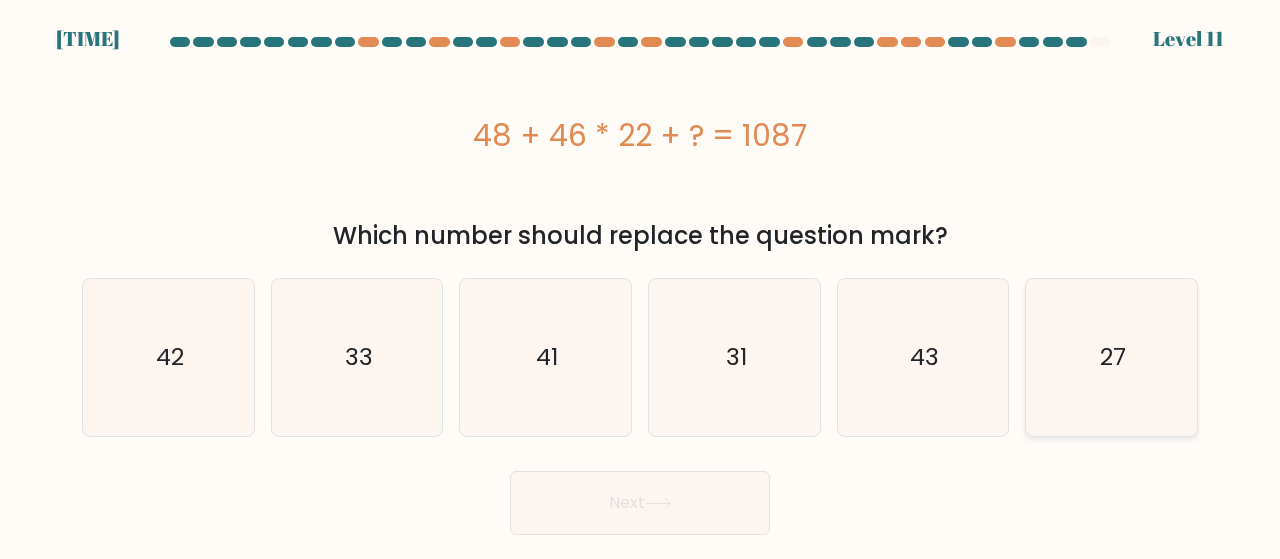 click on "27" at bounding box center (1111, 357) 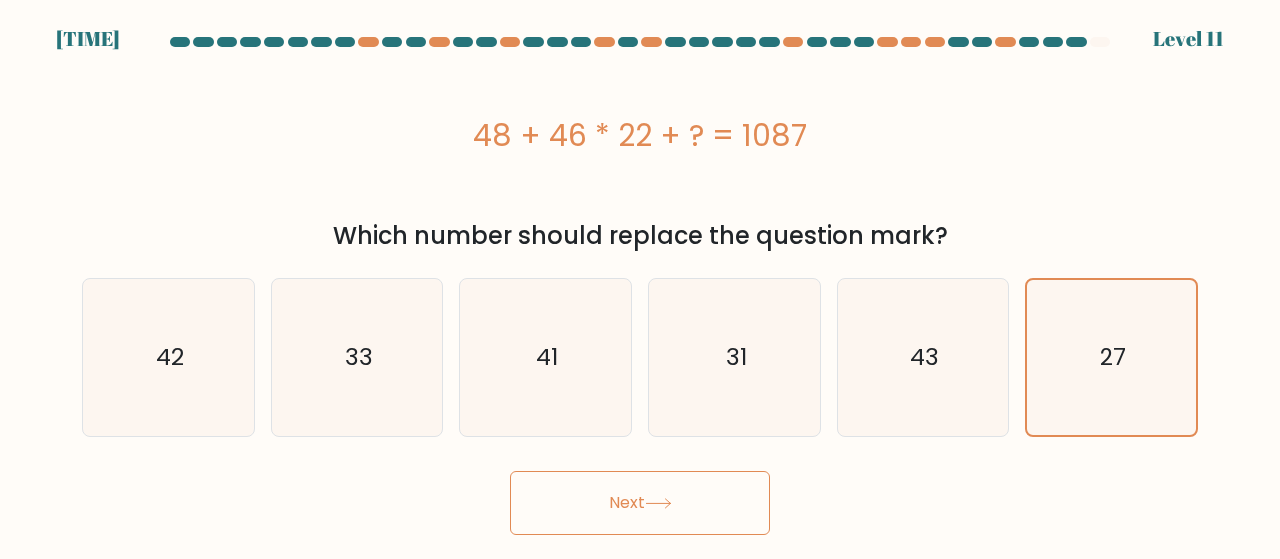 click on "Next" at bounding box center (640, 503) 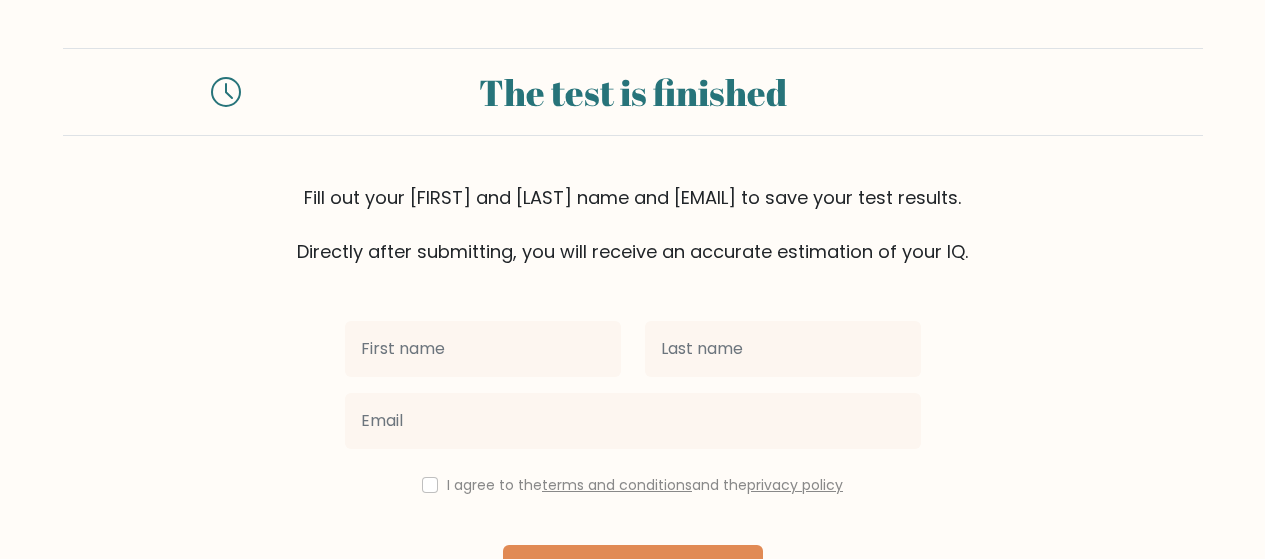 scroll, scrollTop: 0, scrollLeft: 0, axis: both 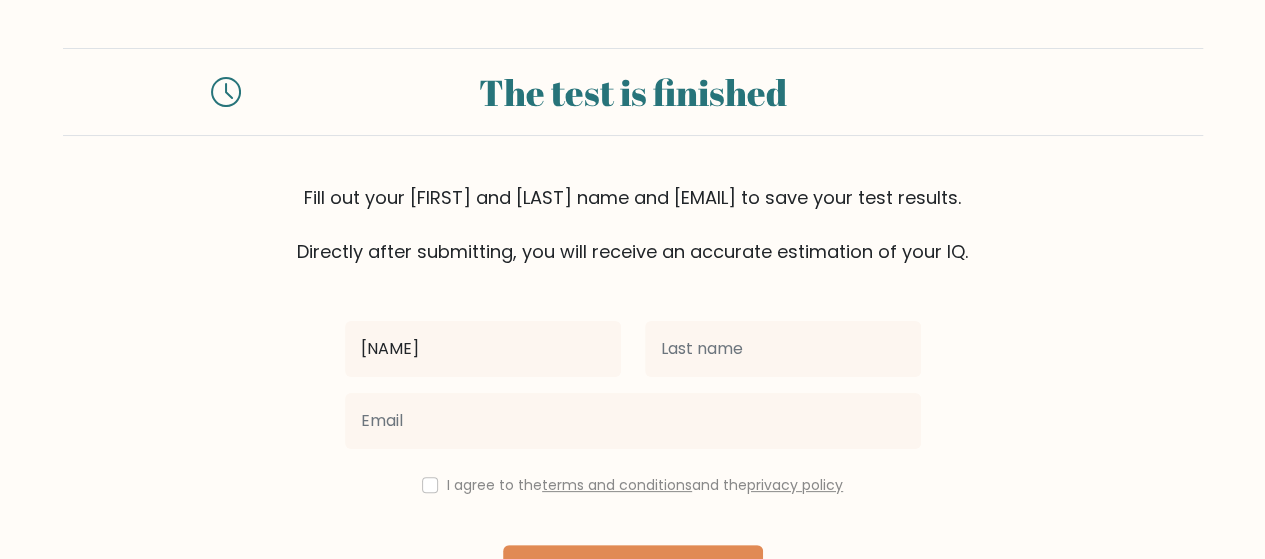type on "[NAME]" 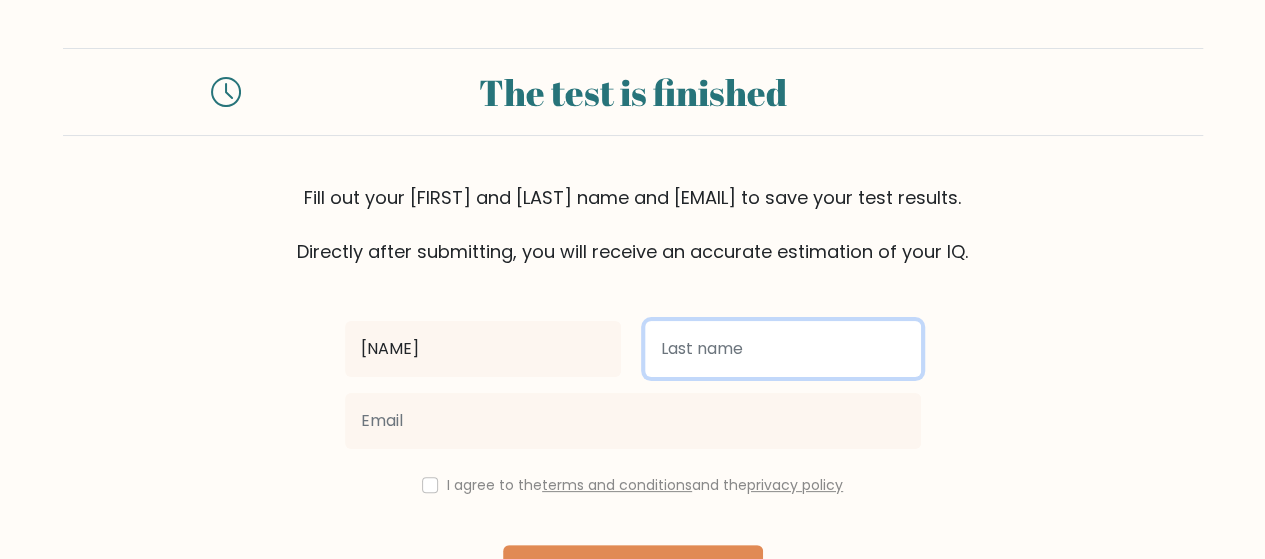 click at bounding box center (783, 349) 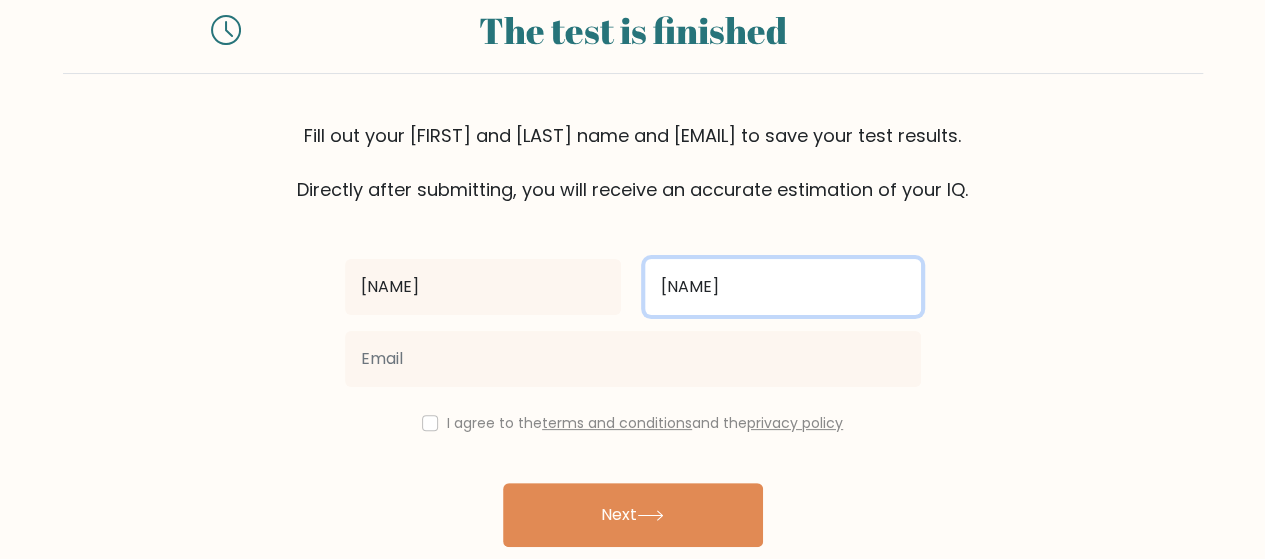 scroll, scrollTop: 73, scrollLeft: 0, axis: vertical 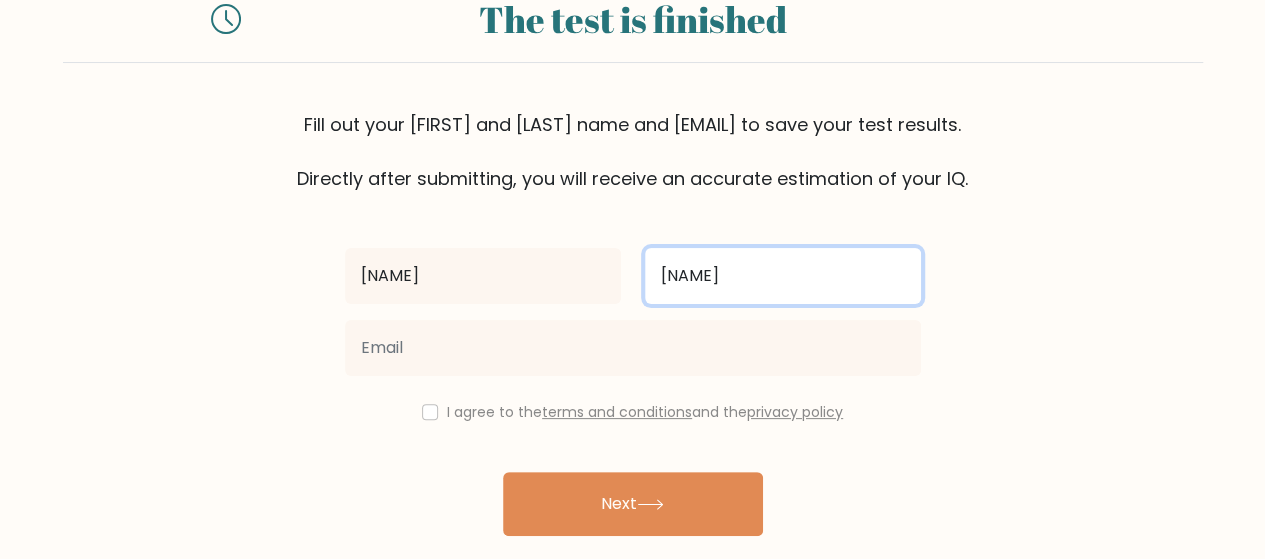 type on "[NAME]" 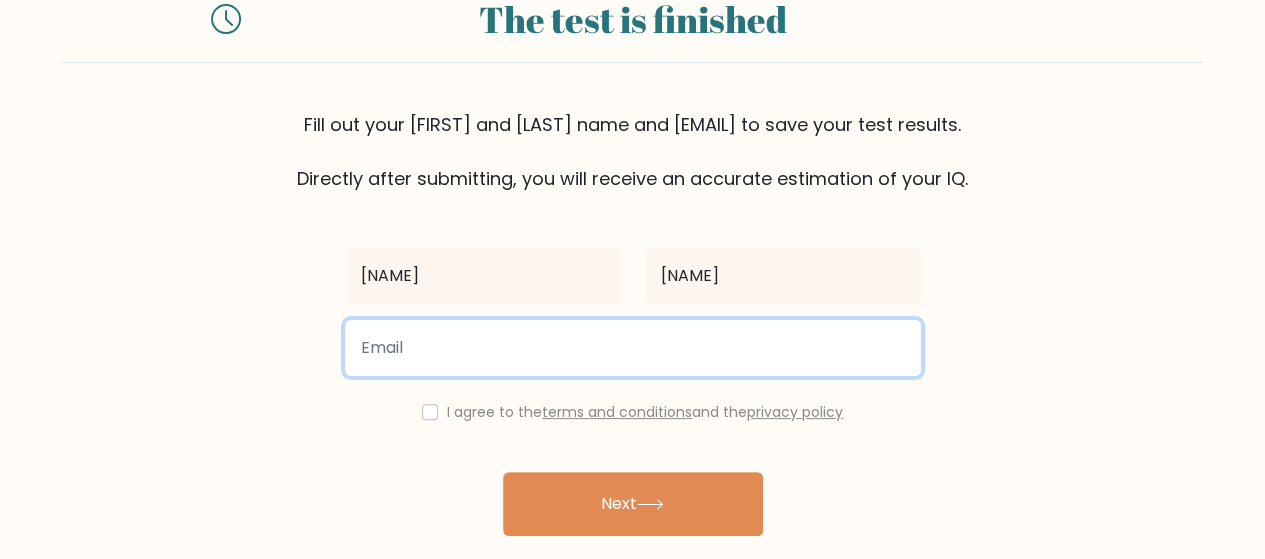 click at bounding box center [633, 348] 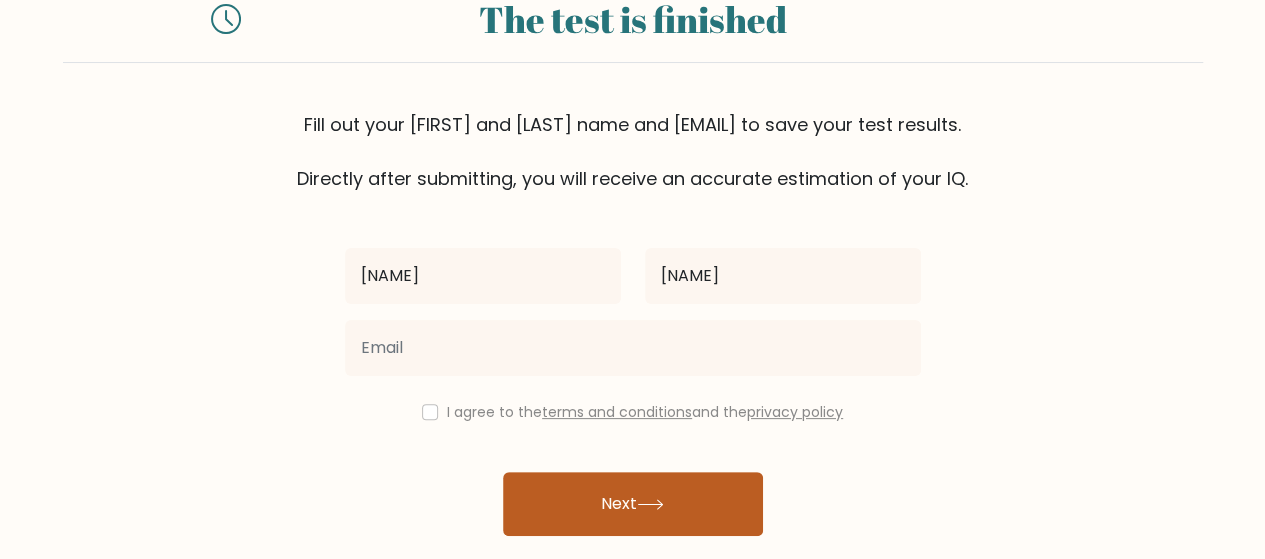 click on "Next" at bounding box center [633, 504] 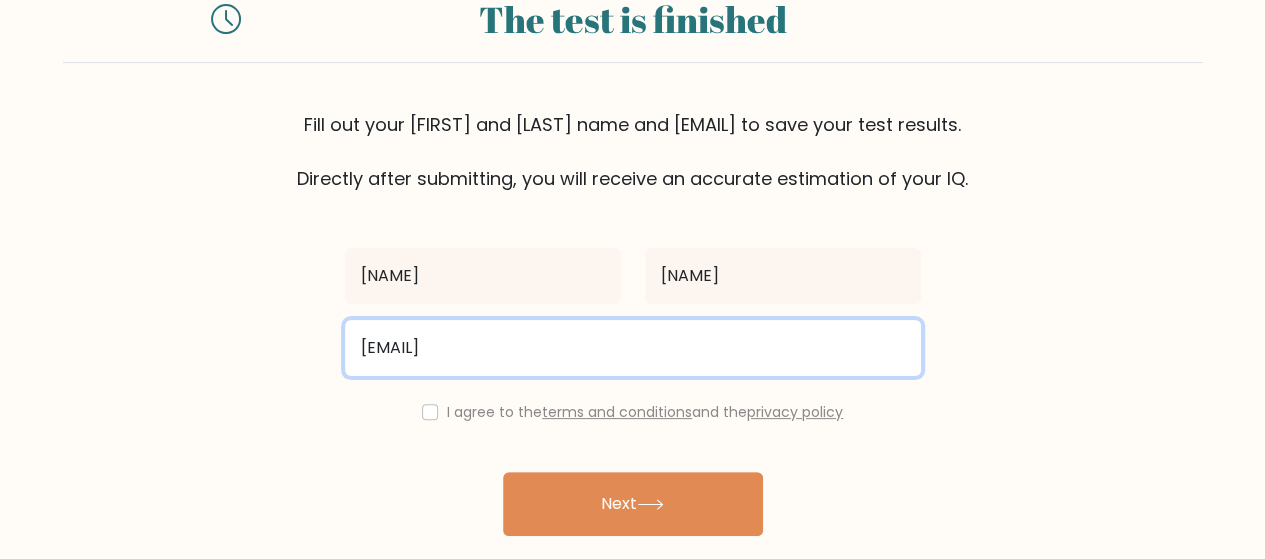 type on "[EMAIL]" 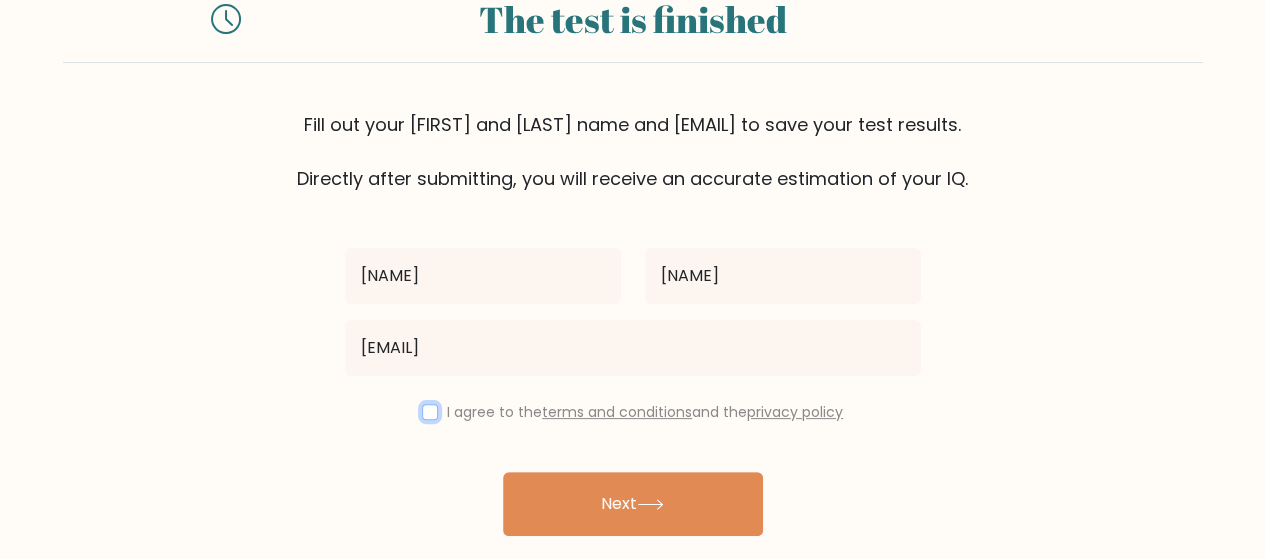 click at bounding box center [430, 412] 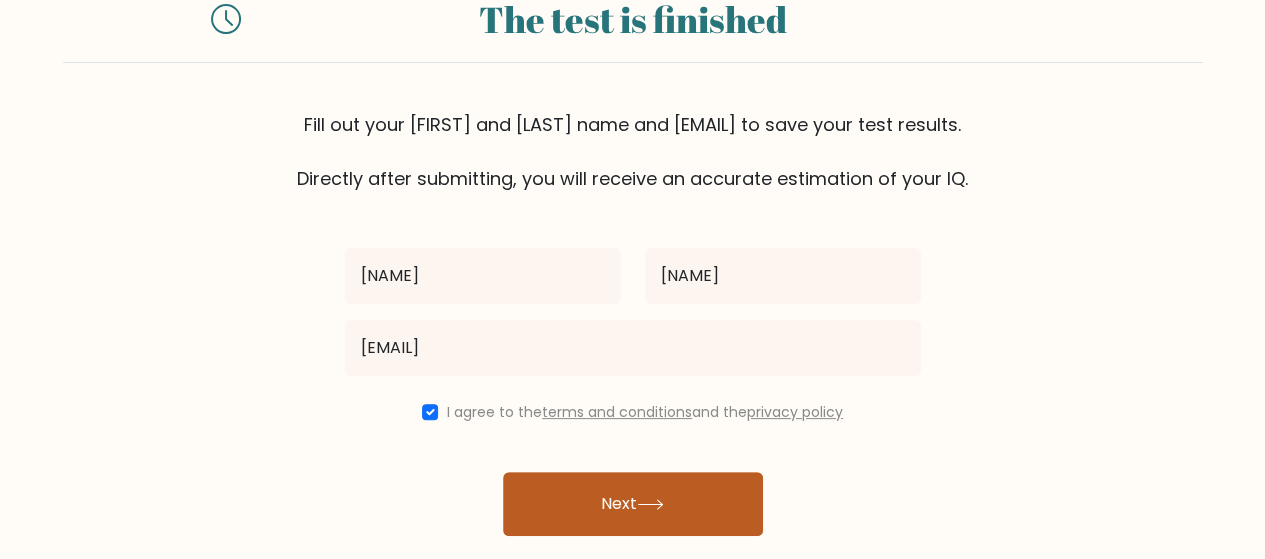click on "Next" at bounding box center (633, 504) 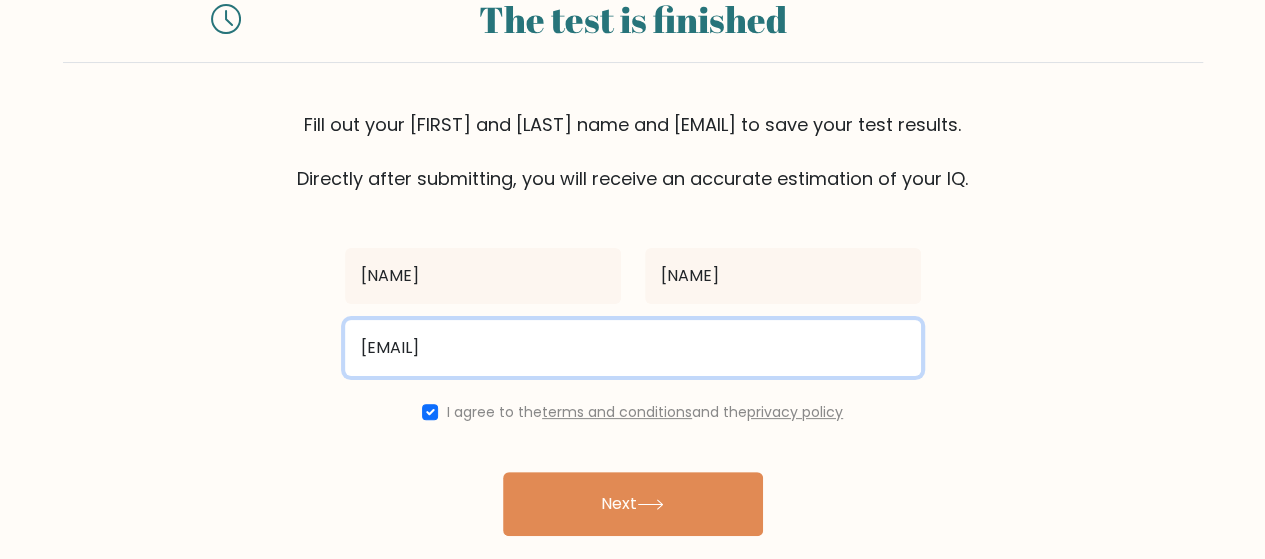 click on "rishivarun@gmail..com" at bounding box center (633, 348) 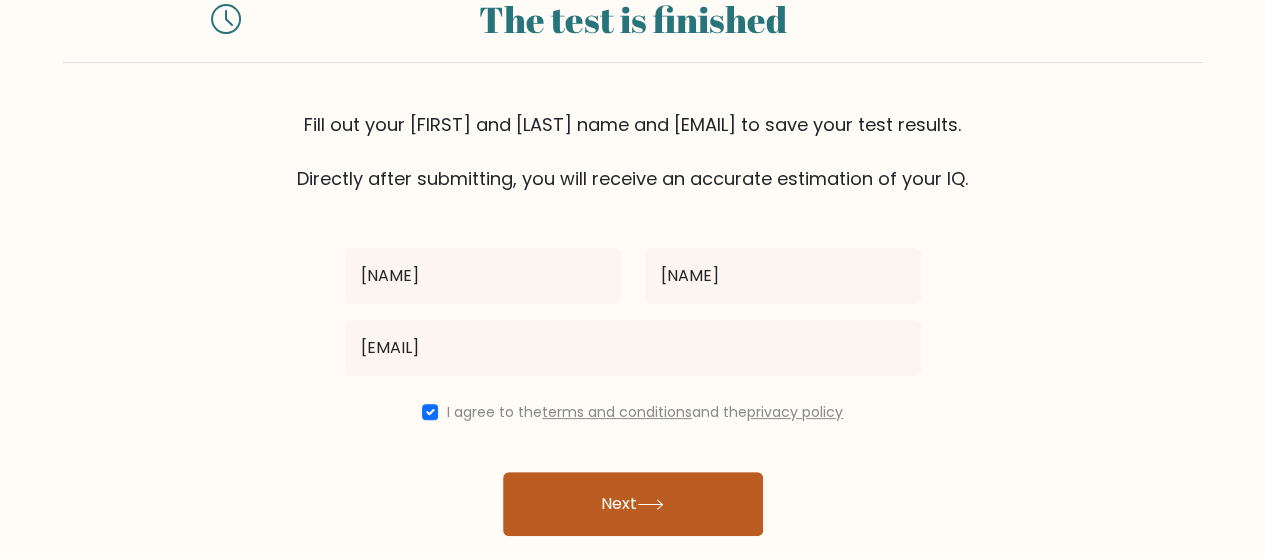 click on "Next" at bounding box center [633, 504] 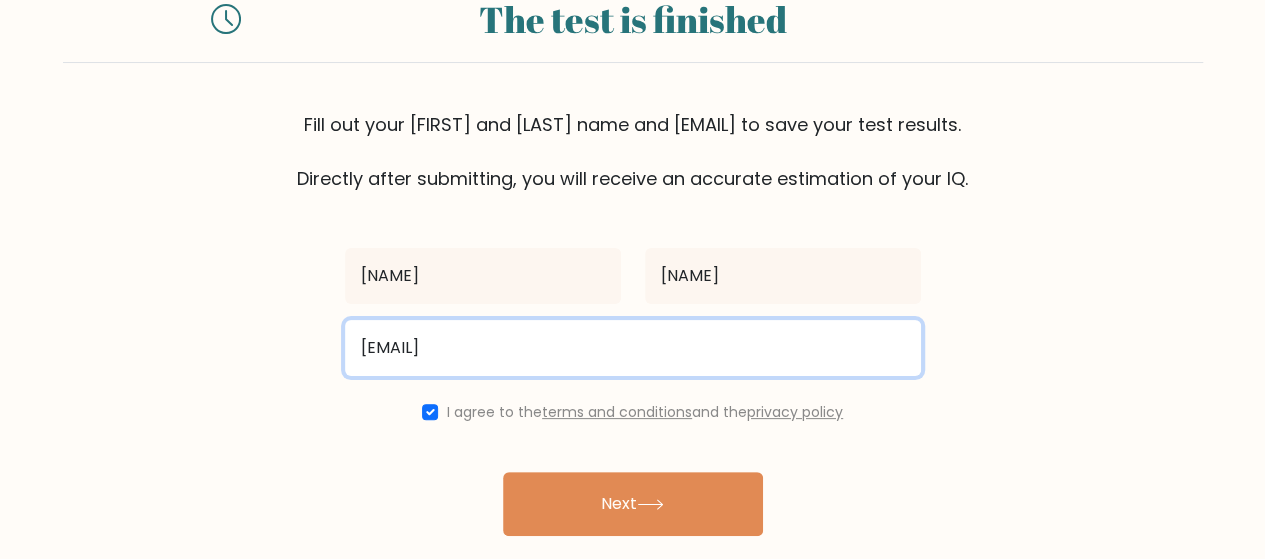 click on "rishivarun768@gmail..com" at bounding box center (633, 348) 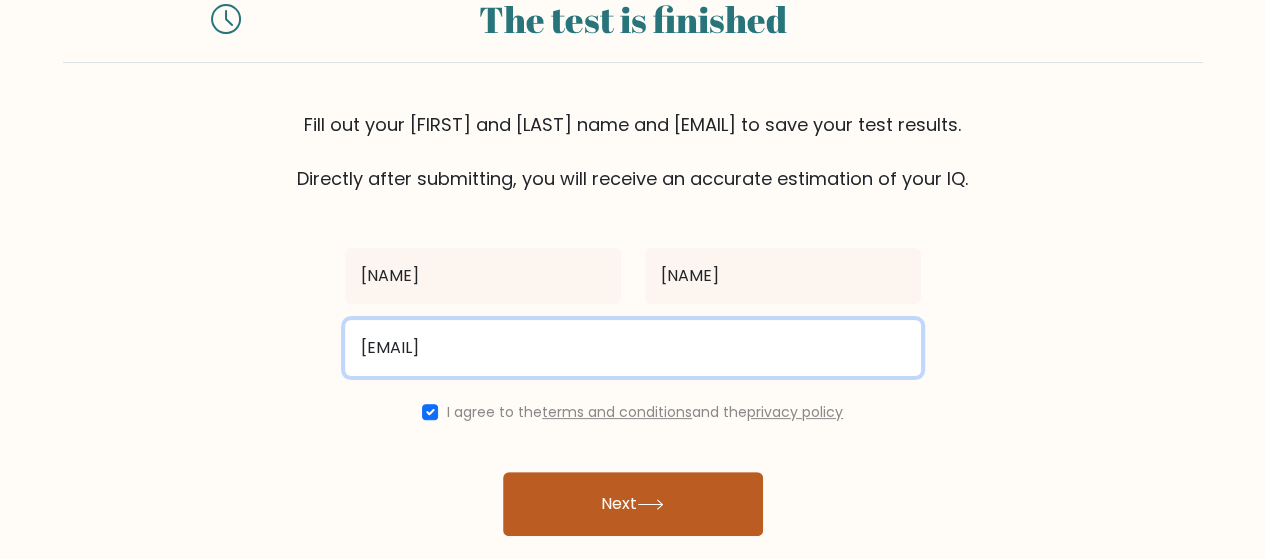 type on "rishivarun768@gmail.com" 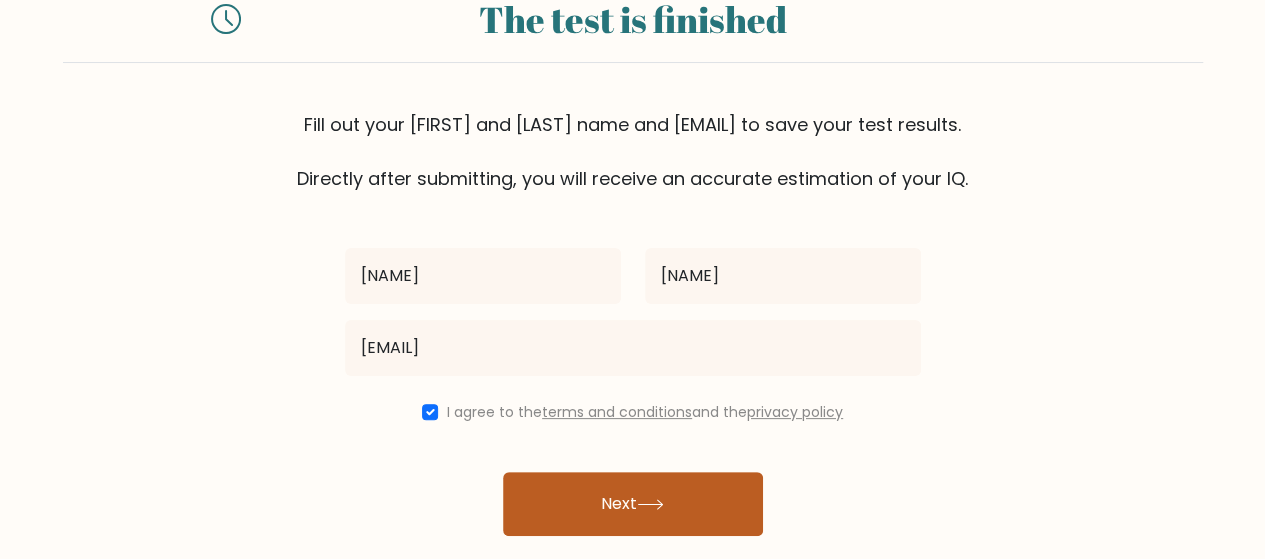 click on "Next" at bounding box center [633, 504] 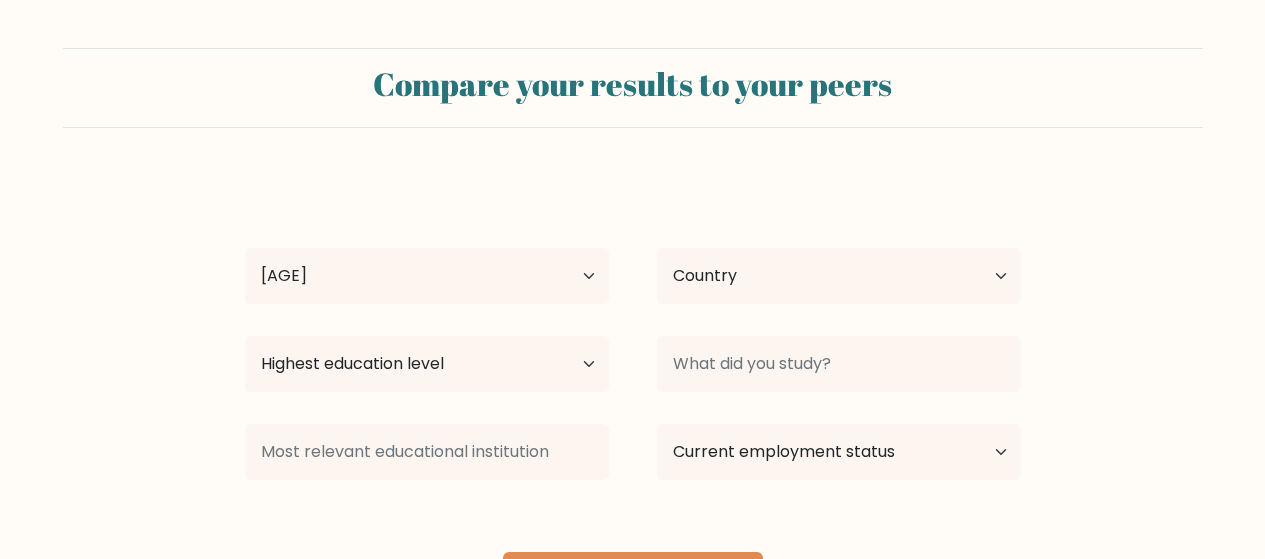 scroll, scrollTop: 0, scrollLeft: 0, axis: both 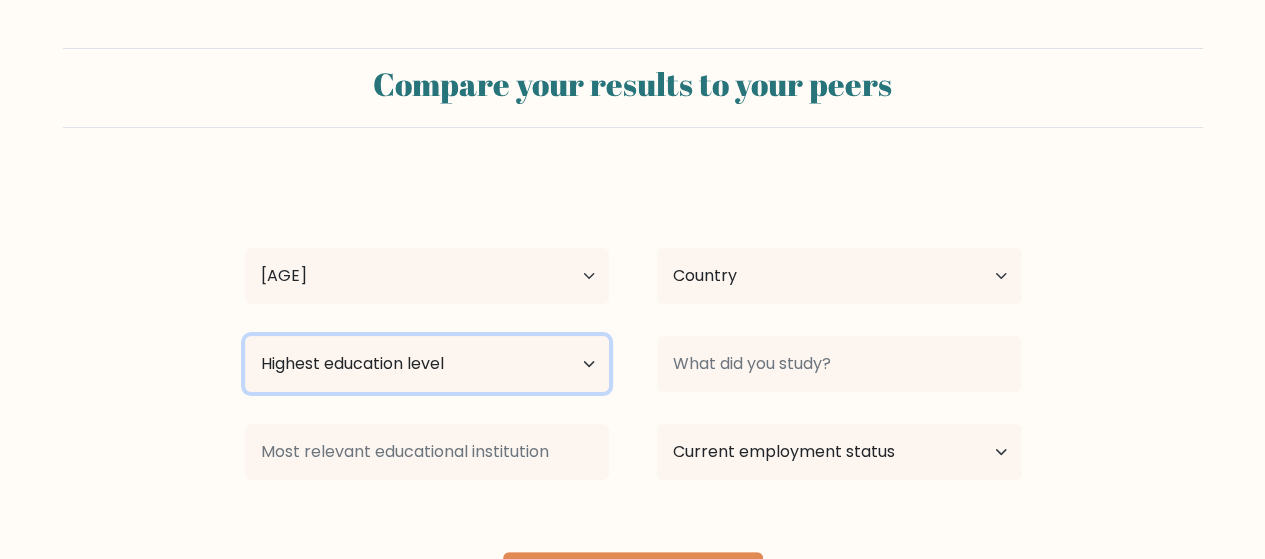 click on "Highest education level
No schooling
Primary
Lower Secondary
Upper Secondary
Occupation Specific
Bachelor's degree
Master's degree
Doctoral degree" at bounding box center (427, 364) 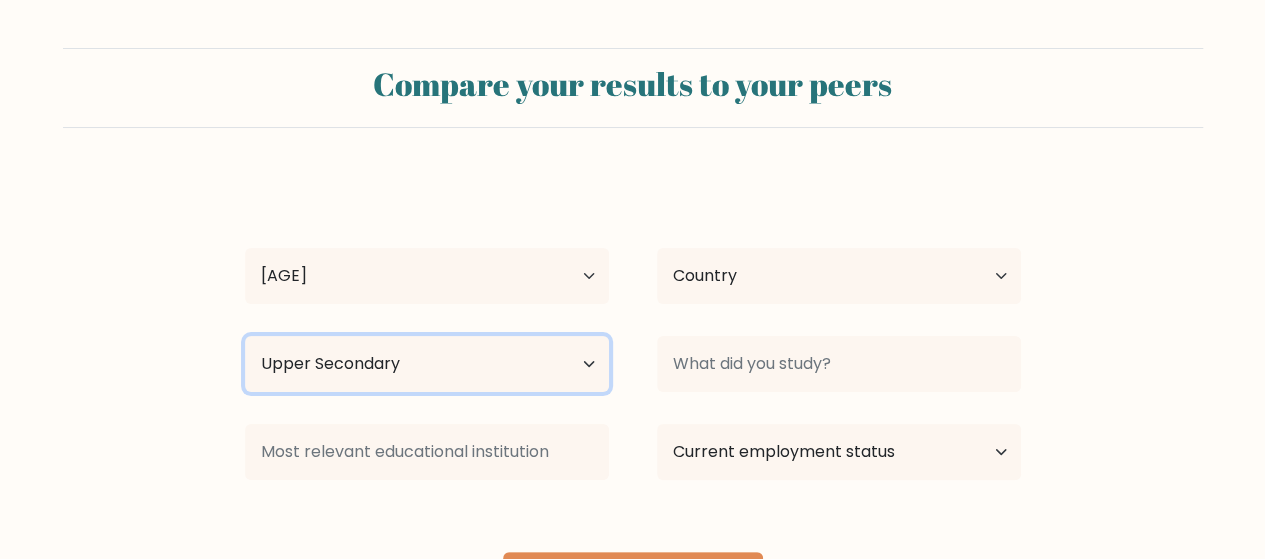click on "Highest education level
No schooling
Primary
Lower Secondary
Upper Secondary
Occupation Specific
Bachelor's degree
Master's degree
Doctoral degree" at bounding box center [427, 364] 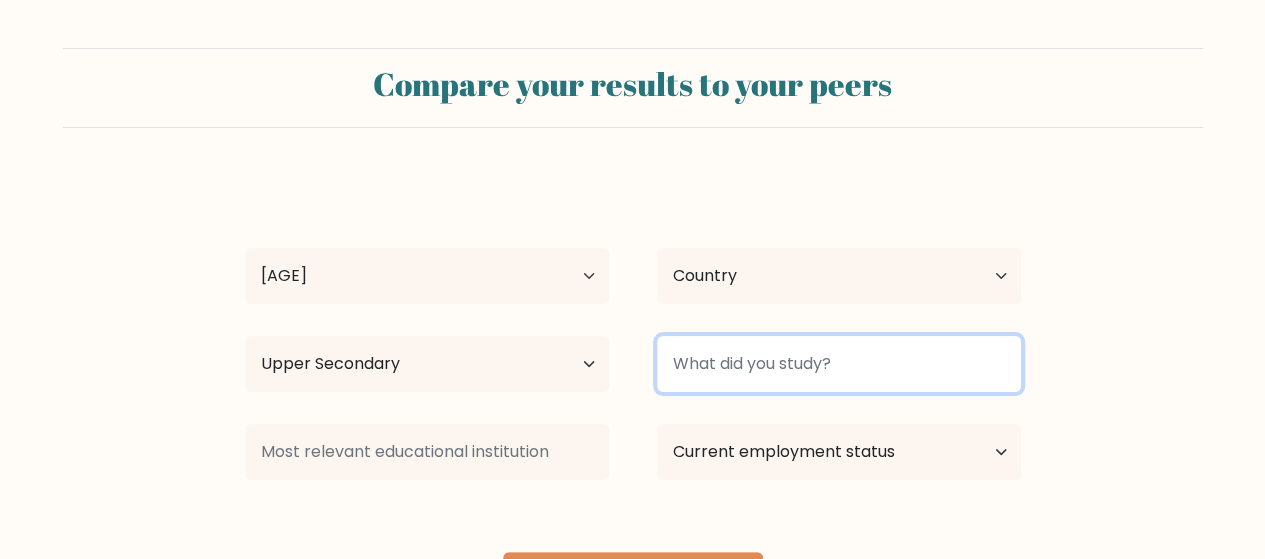 click at bounding box center (839, 364) 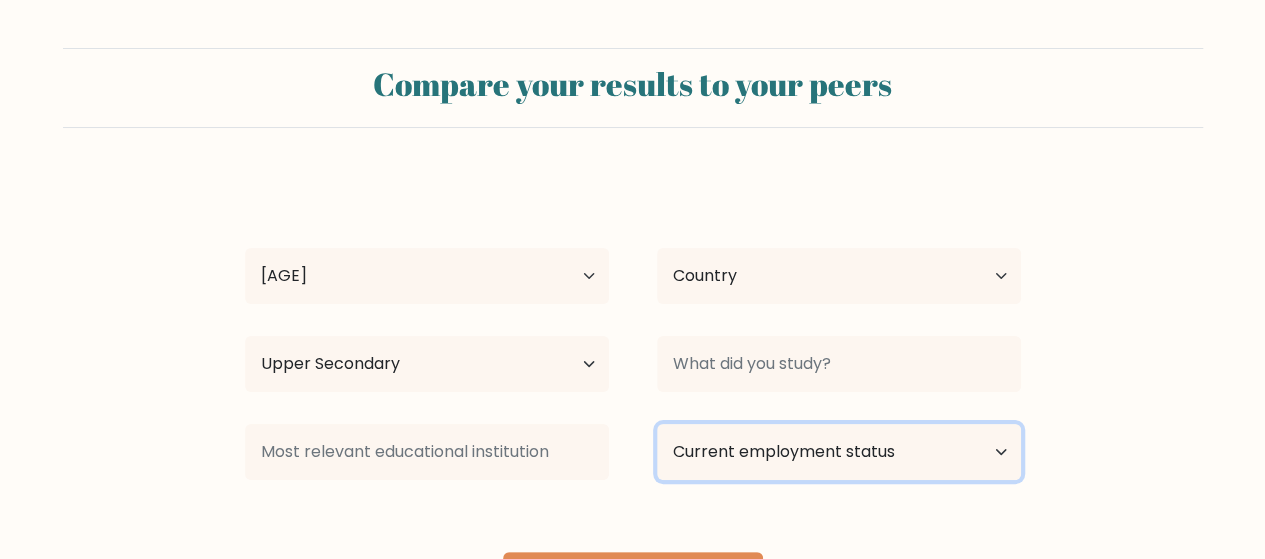 click on "Current employment status
Employed
Student
Retired
Other / prefer not to answer" at bounding box center [839, 452] 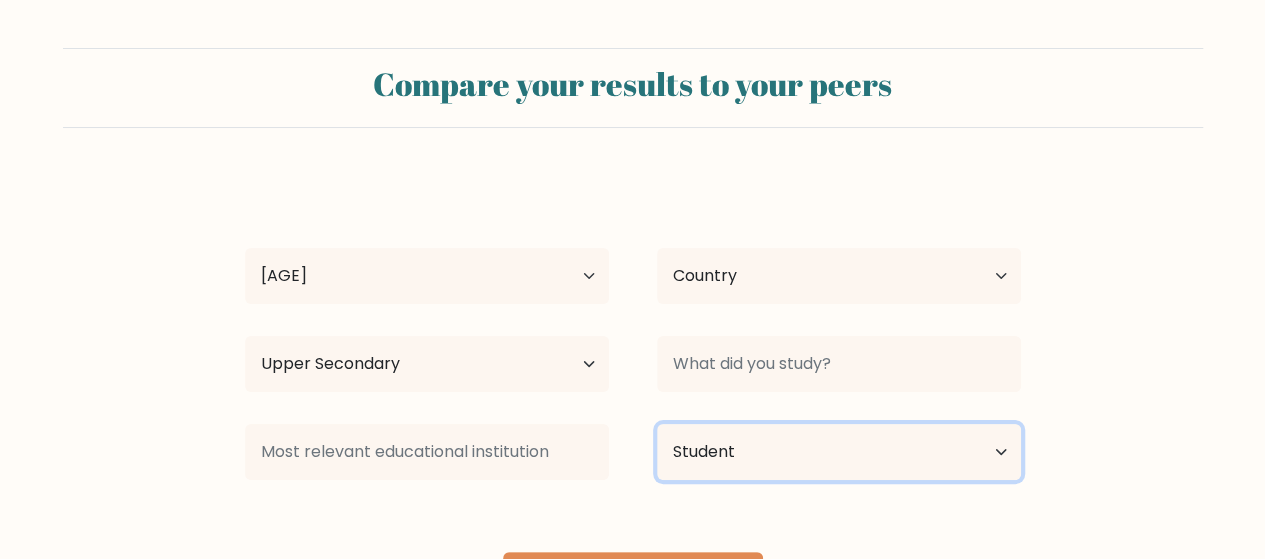 click on "Current employment status
Employed
Student
Retired
Other / prefer not to answer" at bounding box center [839, 452] 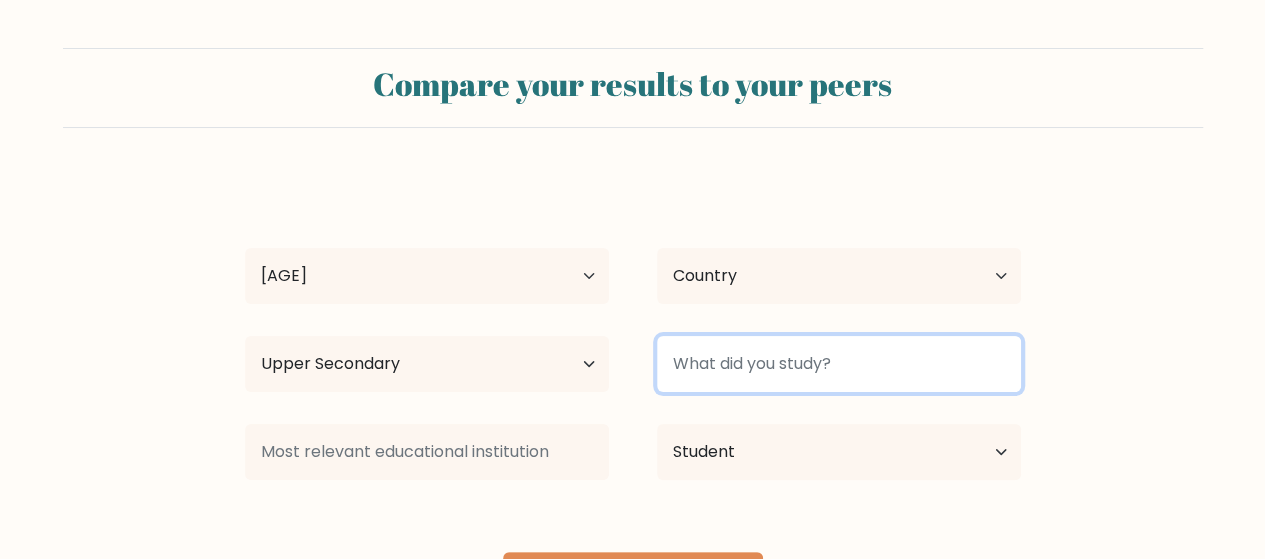 click at bounding box center (839, 364) 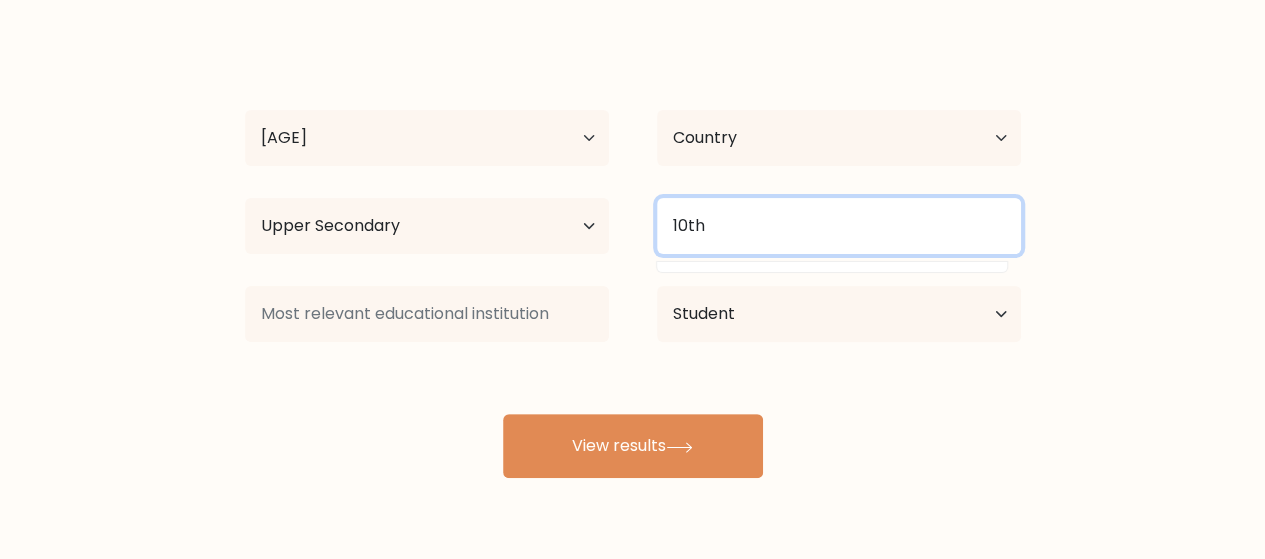 scroll, scrollTop: 139, scrollLeft: 0, axis: vertical 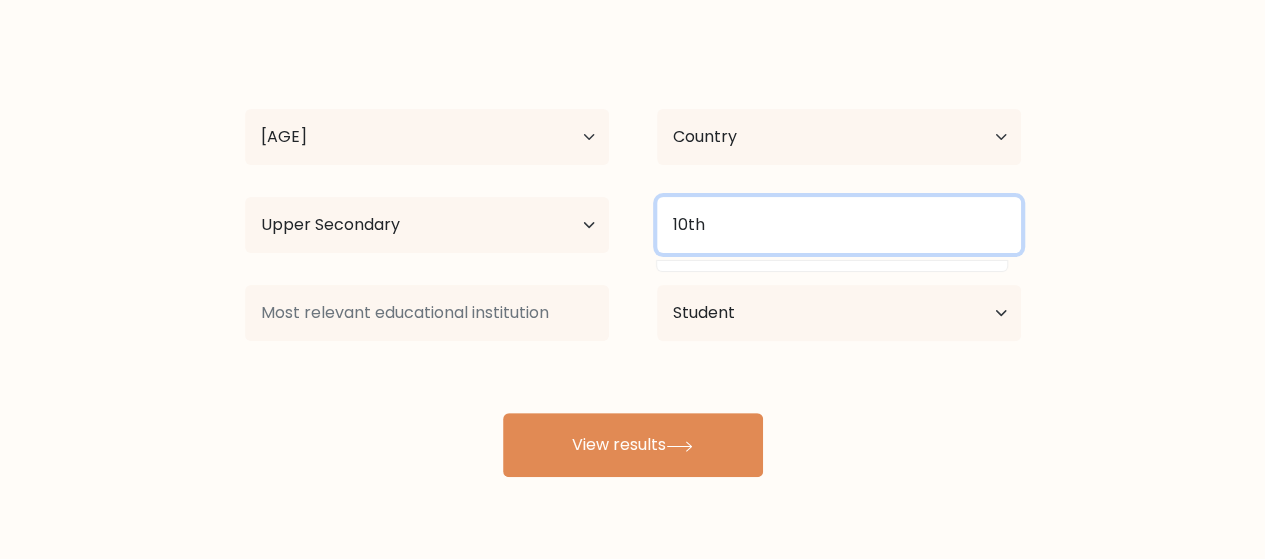type on "10th" 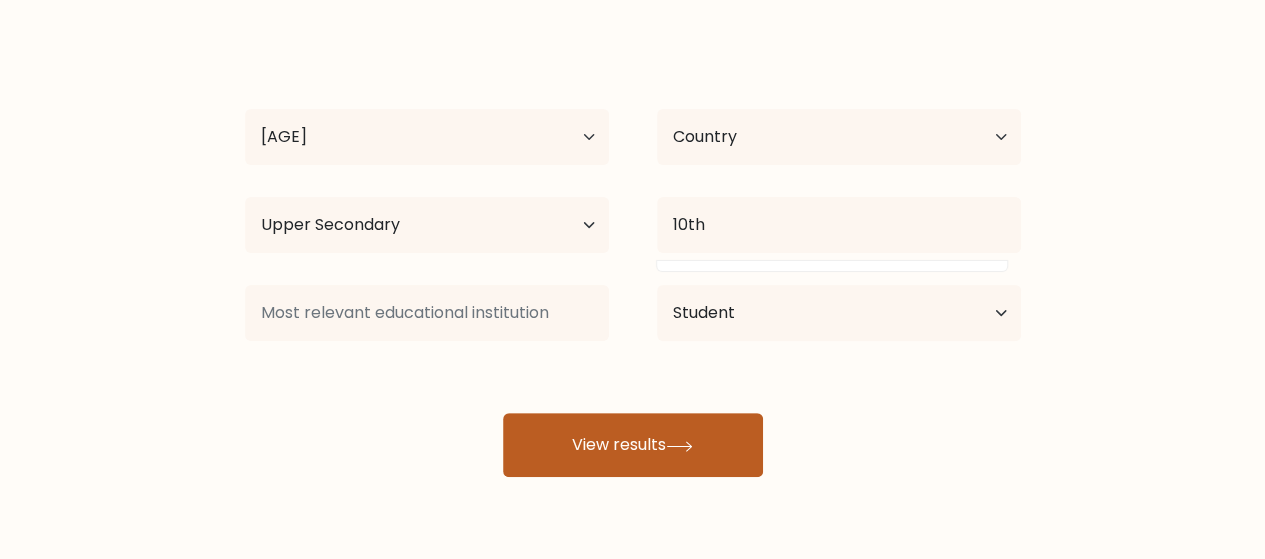 click on "View results" at bounding box center [633, 445] 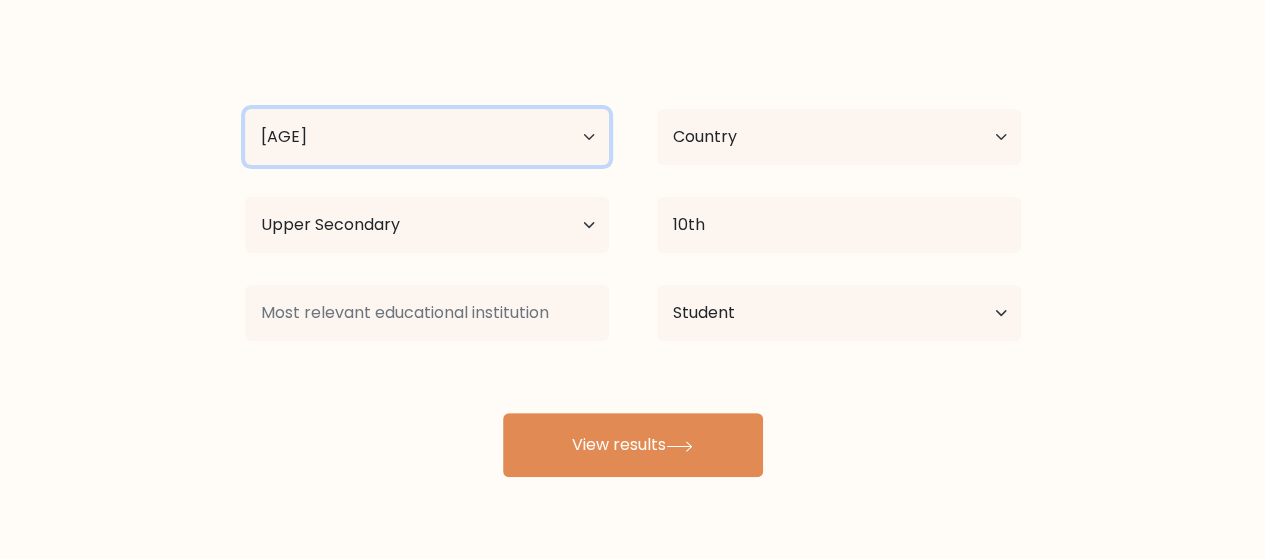 click on "Age
Under 18 years old
18-24 years old
25-34 years old
35-44 years old
45-54 years old
55-64 years old
65 years old and above" at bounding box center [427, 137] 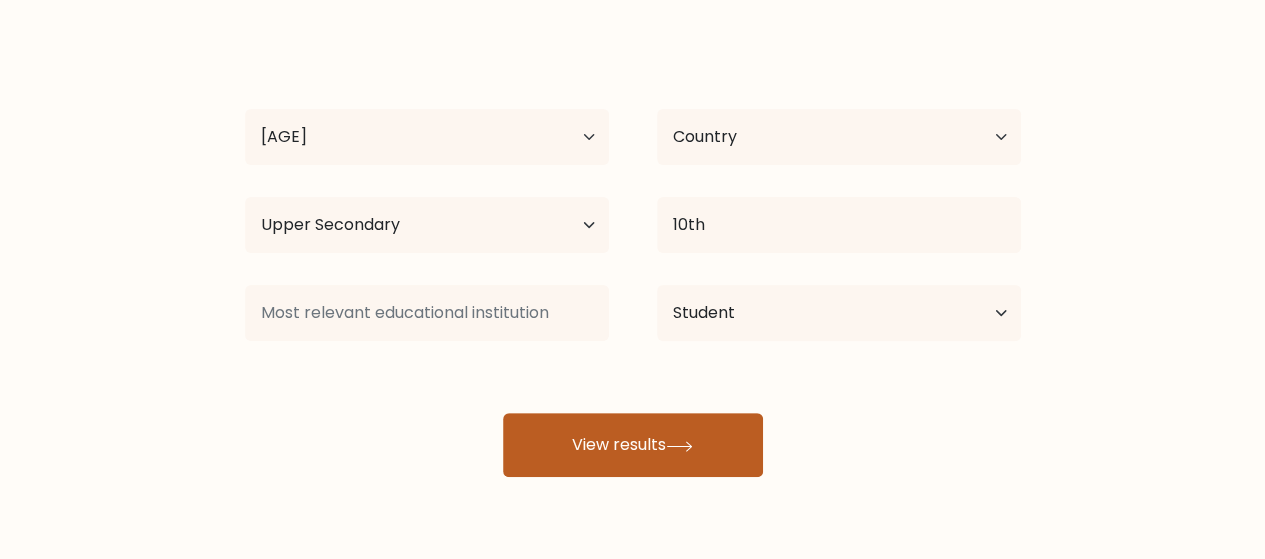 click on "View results" at bounding box center [633, 445] 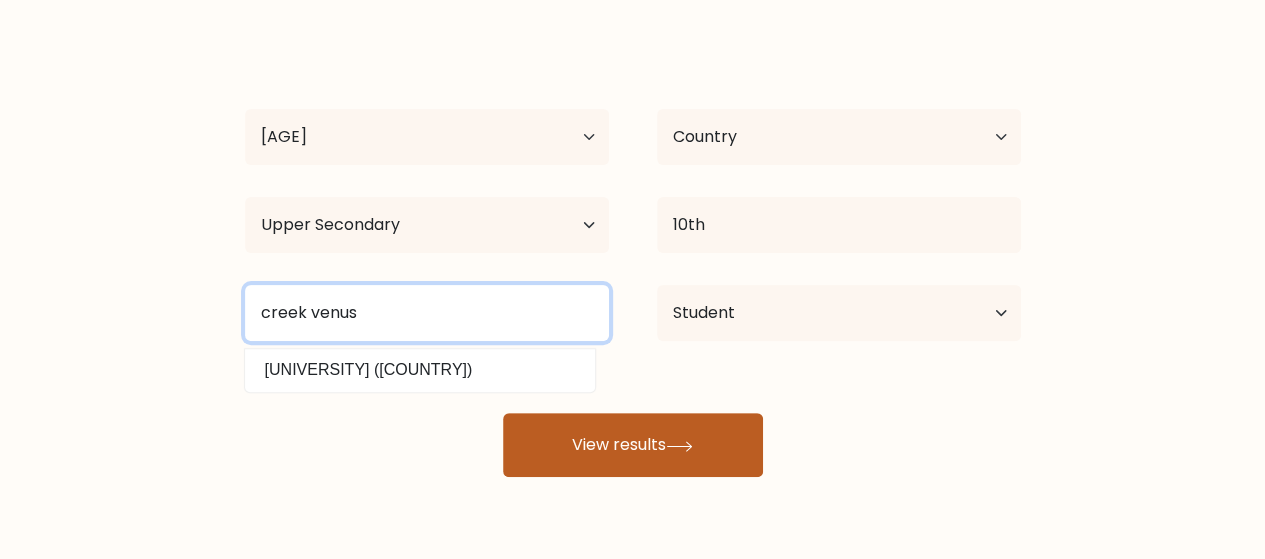 type on "creek venus" 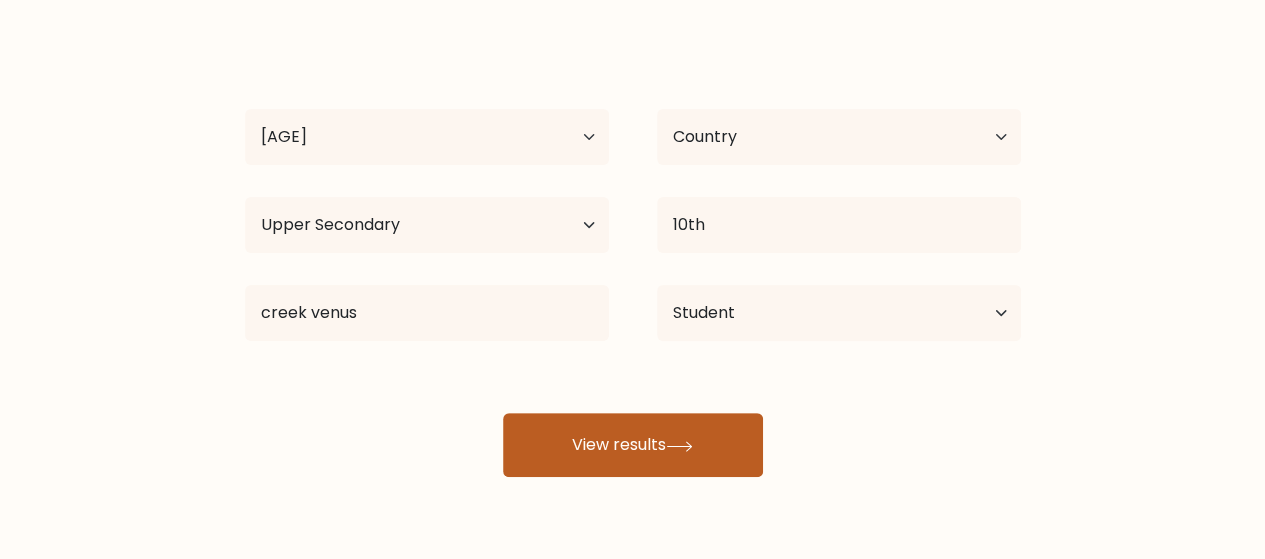 click on "View results" at bounding box center (633, 445) 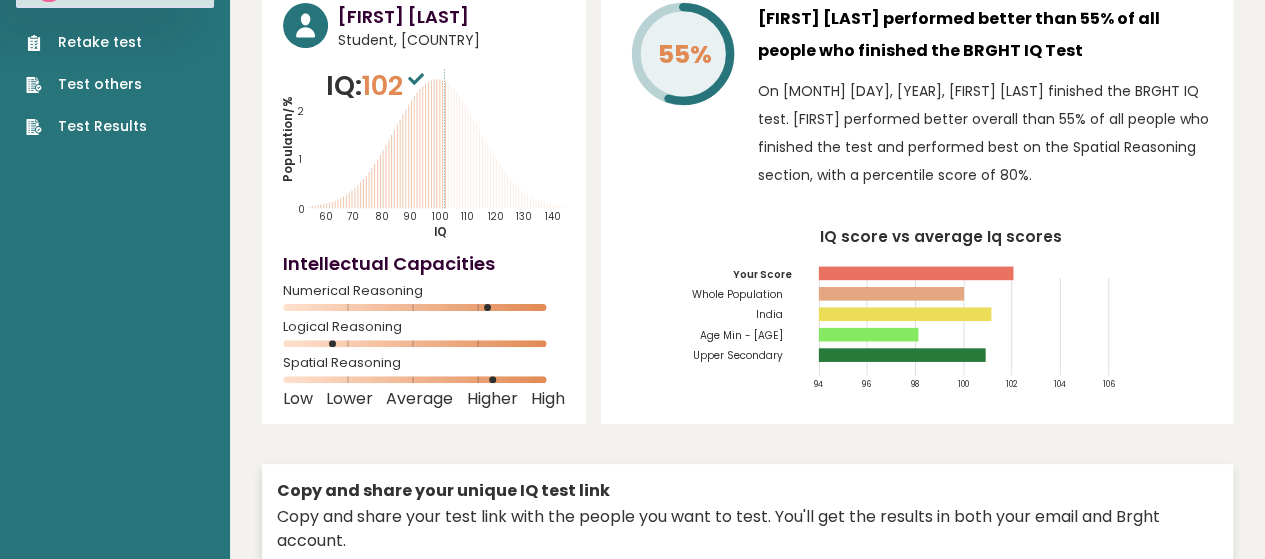 scroll, scrollTop: 0, scrollLeft: 0, axis: both 